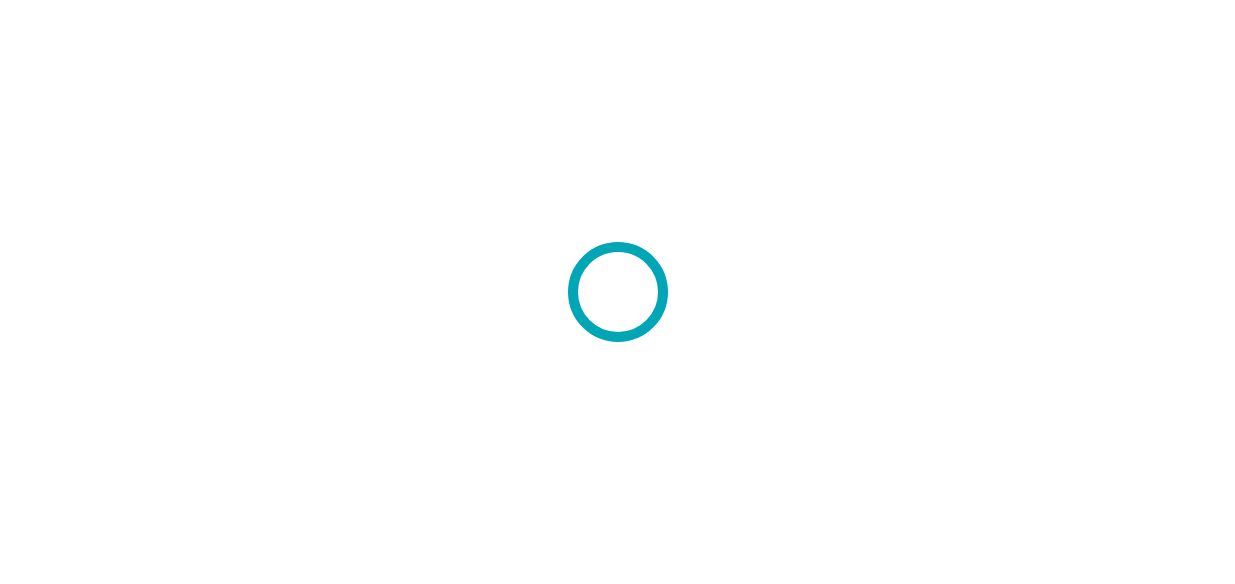 scroll, scrollTop: 0, scrollLeft: 0, axis: both 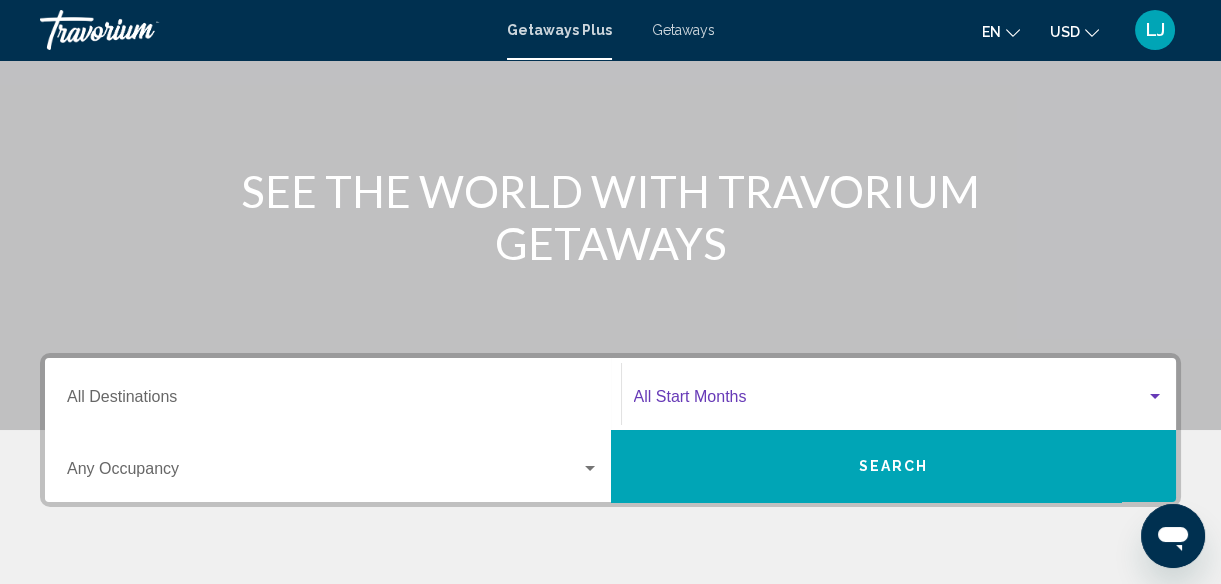 click at bounding box center (890, 401) 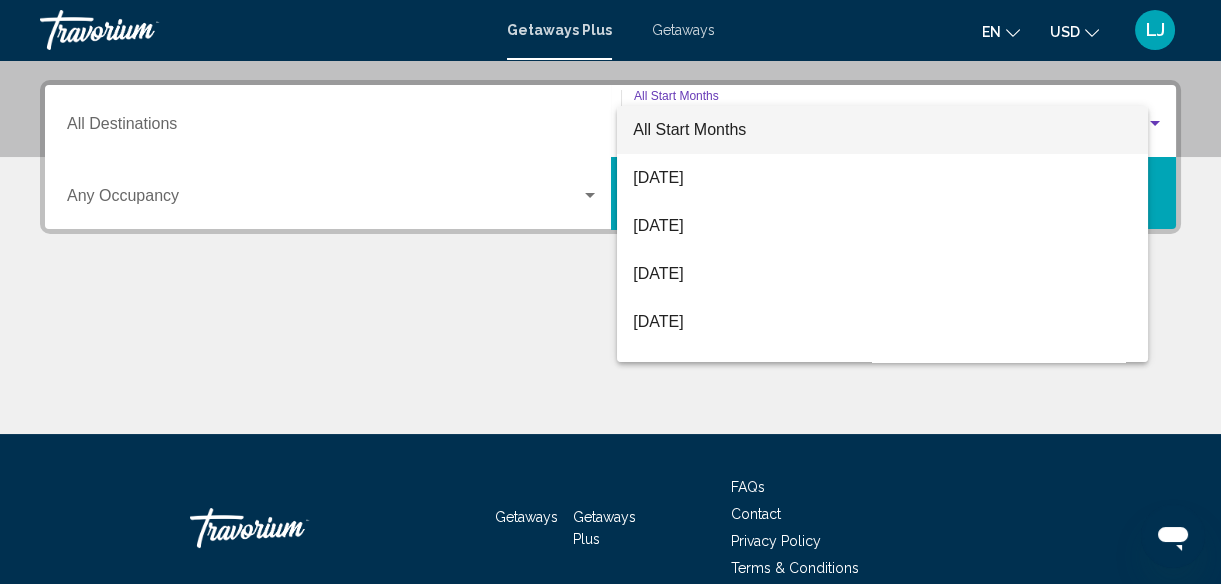 scroll, scrollTop: 457, scrollLeft: 0, axis: vertical 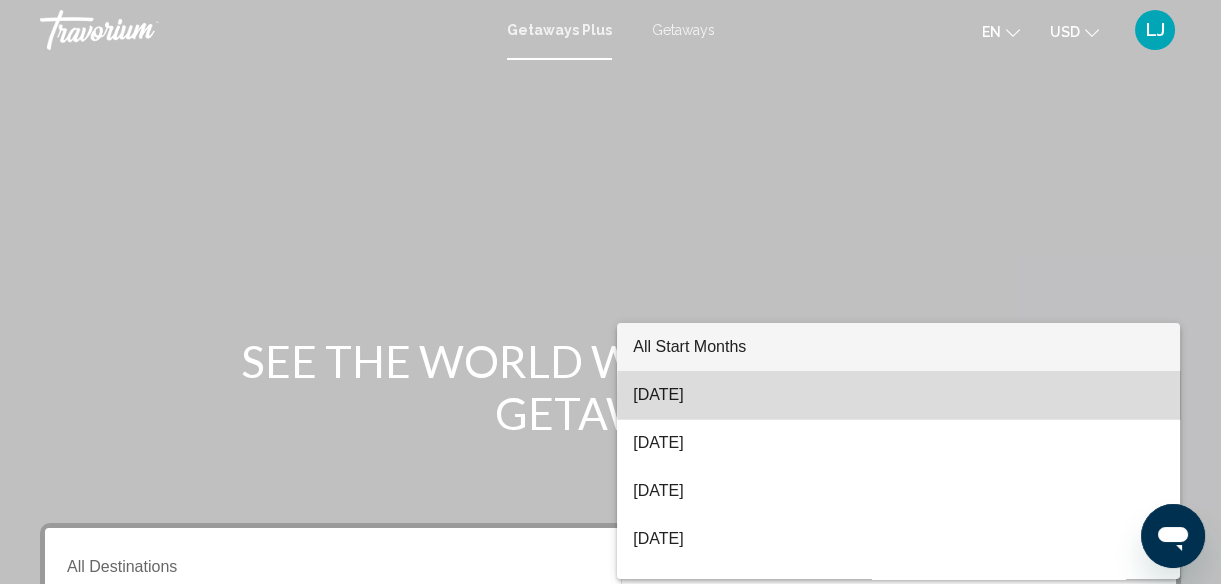 drag, startPoint x: 1039, startPoint y: 370, endPoint x: 1083, endPoint y: 396, distance: 51.10773 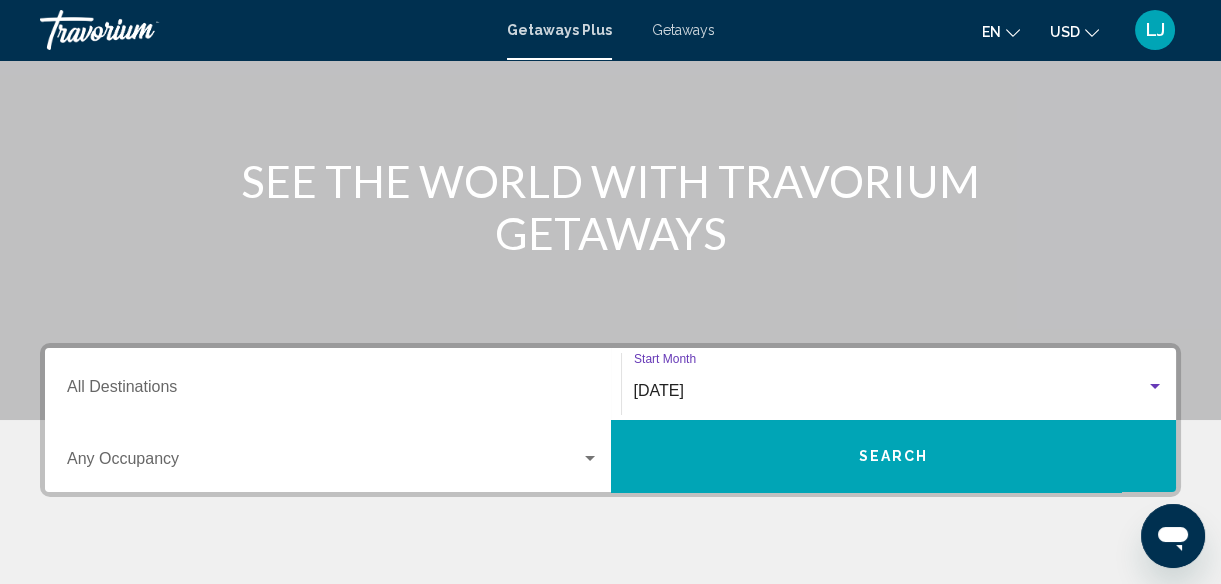 scroll, scrollTop: 209, scrollLeft: 0, axis: vertical 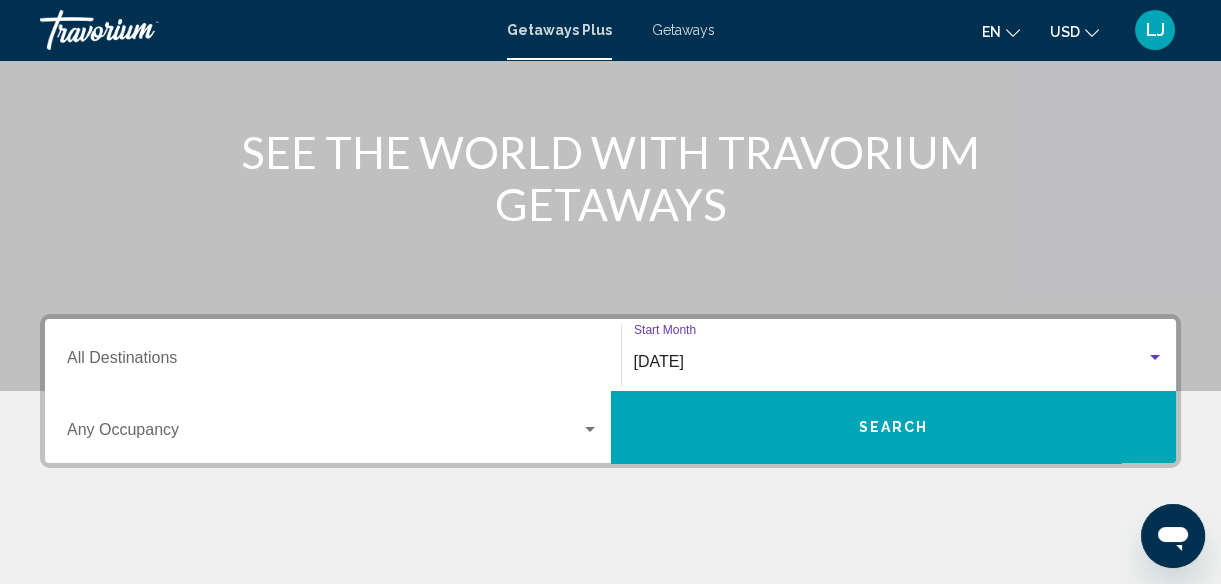 click on "Destination All Destinations" at bounding box center [333, 355] 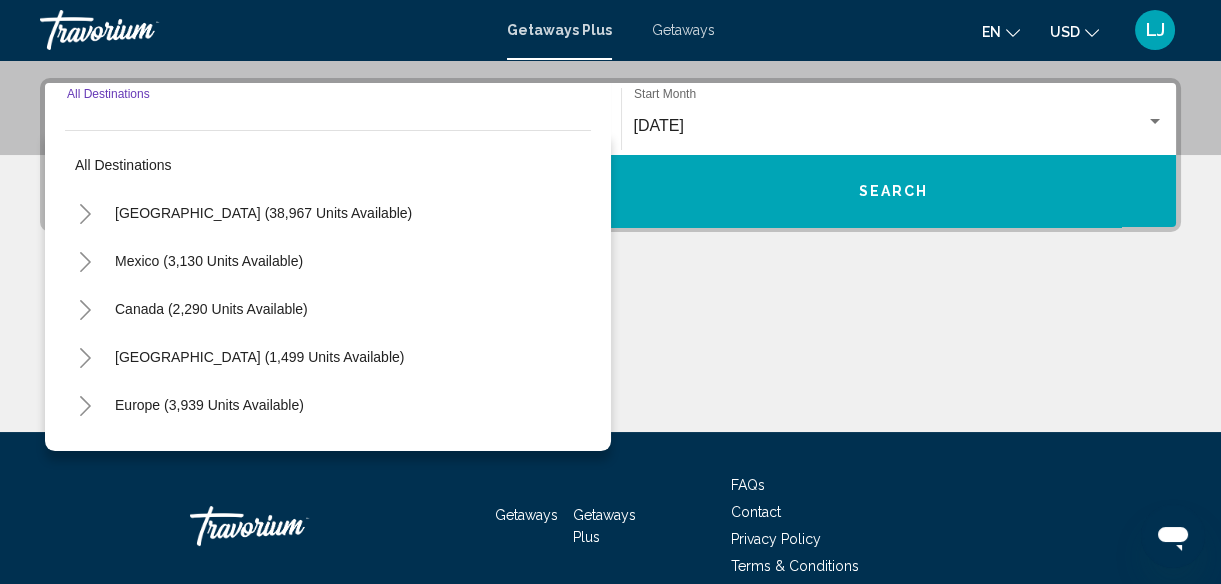 scroll, scrollTop: 457, scrollLeft: 0, axis: vertical 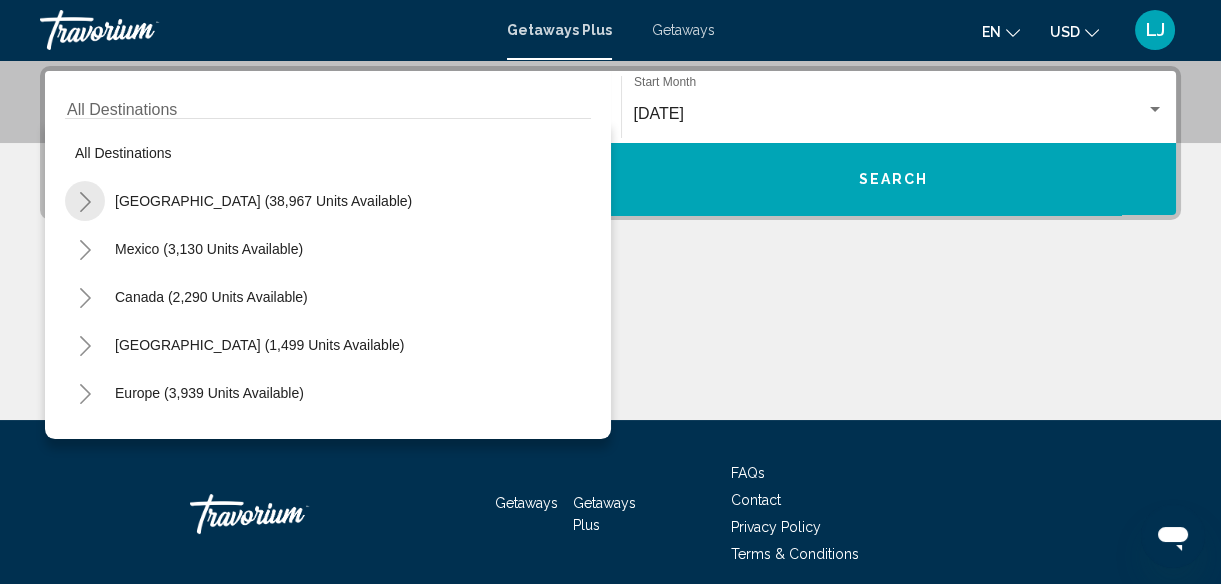 drag, startPoint x: 223, startPoint y: 199, endPoint x: 84, endPoint y: 194, distance: 139.0899 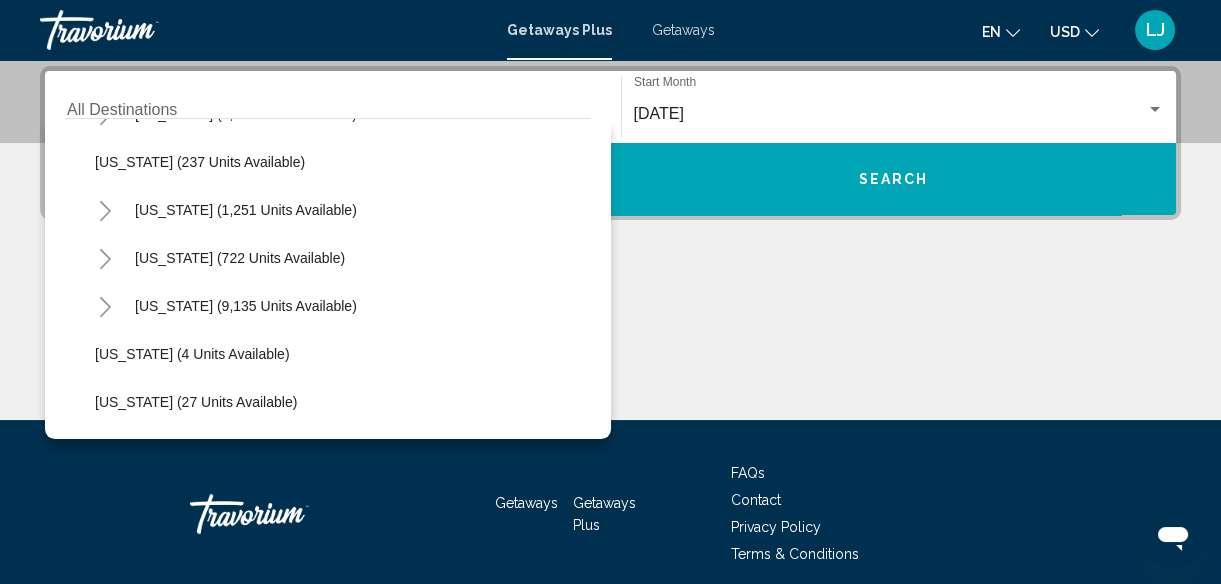 scroll, scrollTop: 145, scrollLeft: 0, axis: vertical 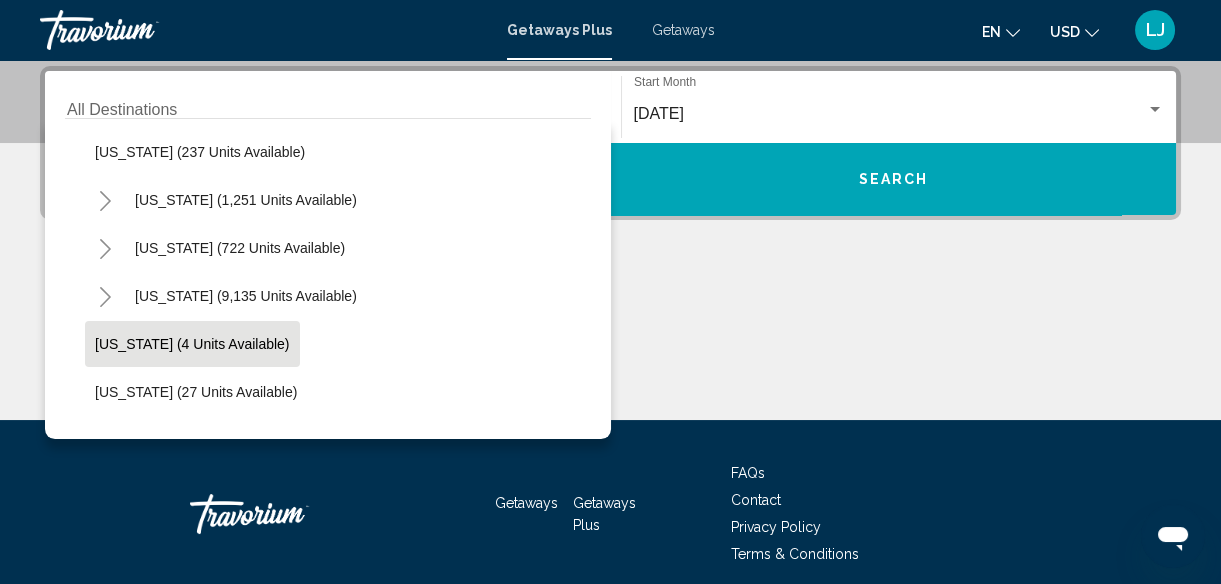 click on "[US_STATE] (4 units available)" 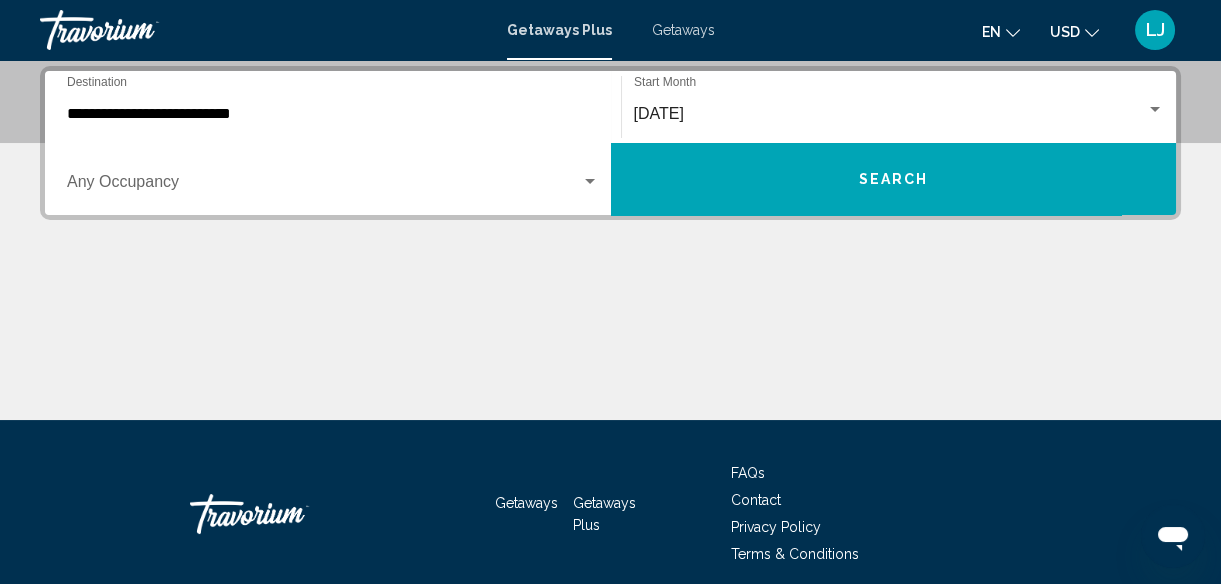 click on "Occupancy Any Occupancy" at bounding box center [333, 179] 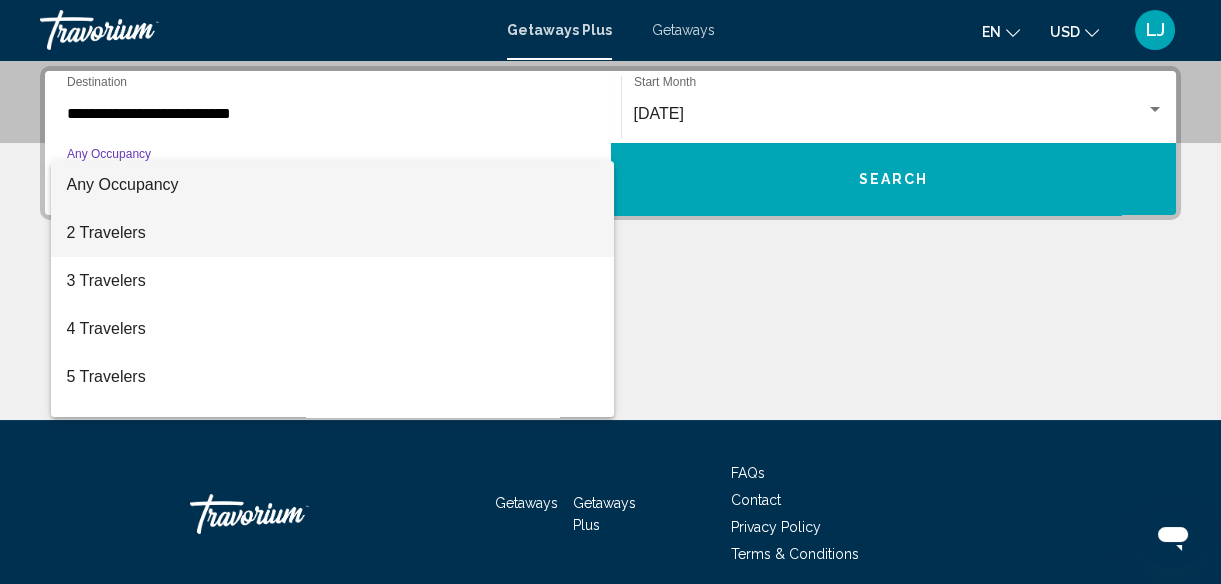 click on "2 Travelers" at bounding box center [333, 233] 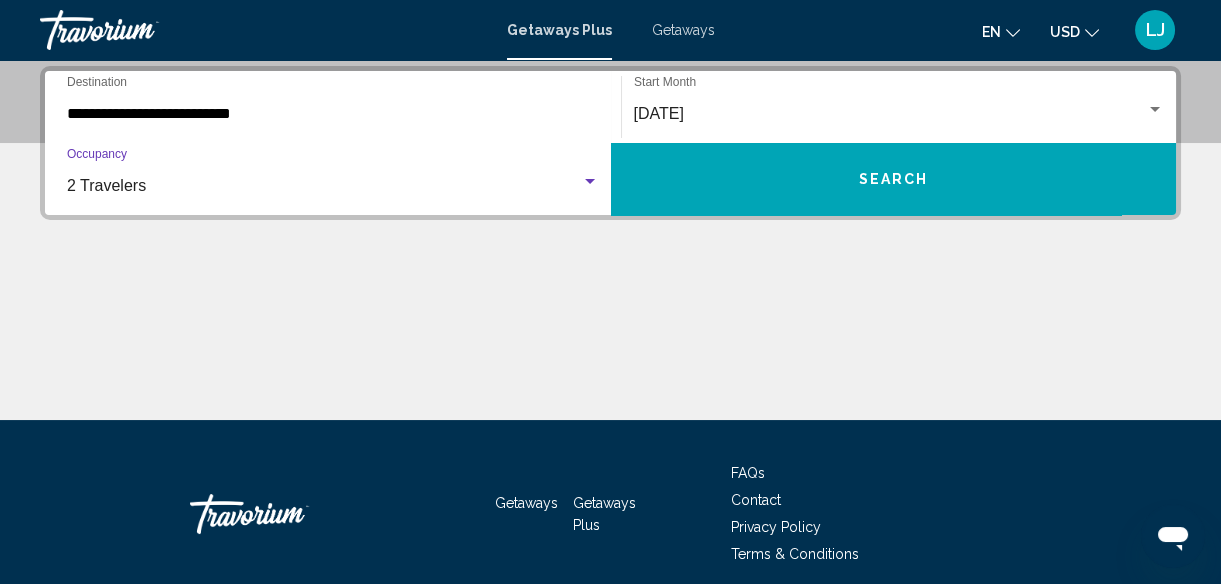 drag, startPoint x: 454, startPoint y: 175, endPoint x: 443, endPoint y: 175, distance: 11 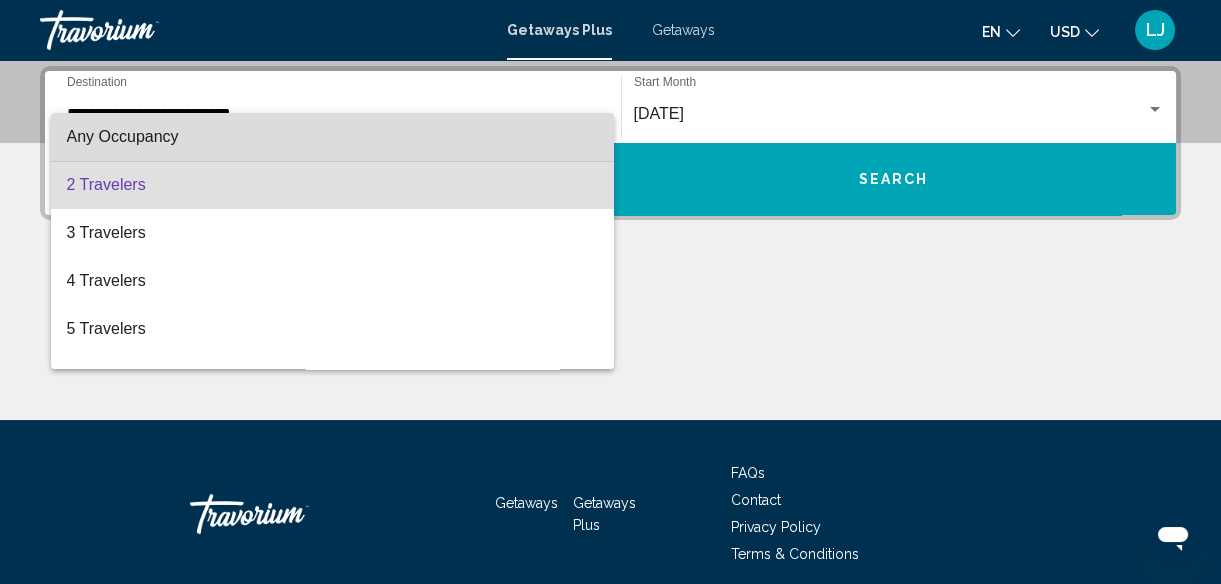 click on "Any Occupancy" at bounding box center [333, 137] 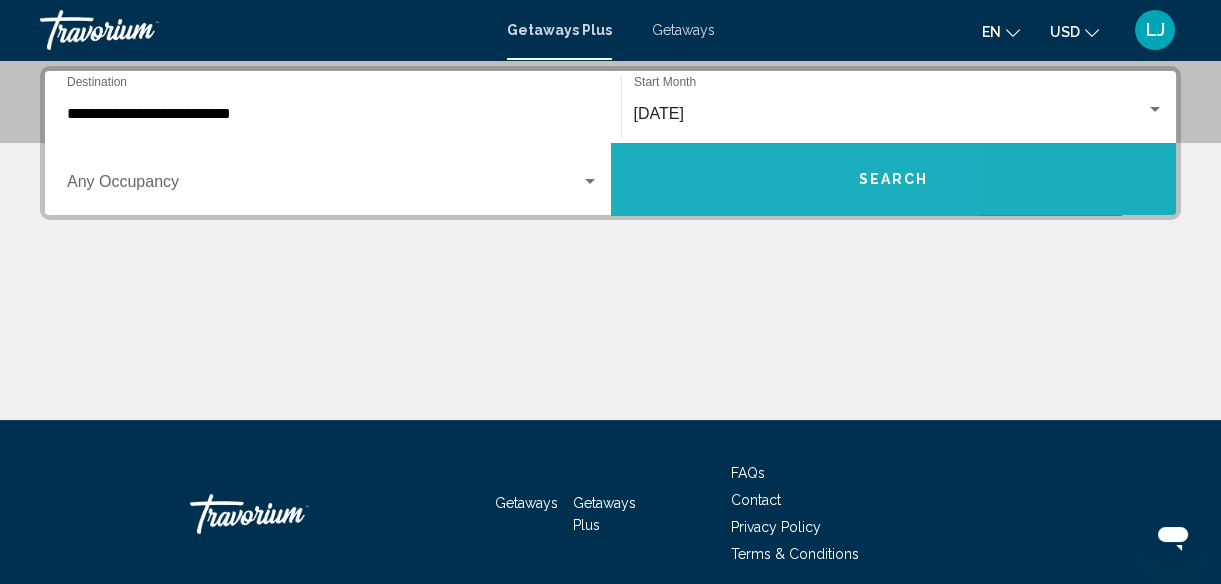 drag, startPoint x: 734, startPoint y: 199, endPoint x: 698, endPoint y: 200, distance: 36.013885 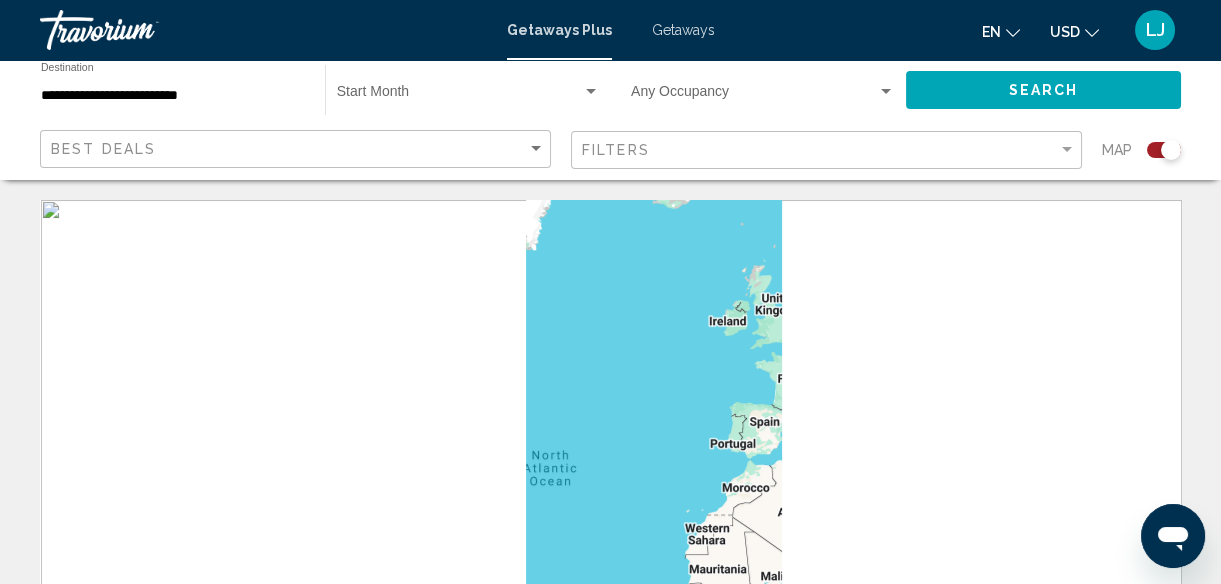 click on "To navigate, press the arrow keys." at bounding box center [610, 500] 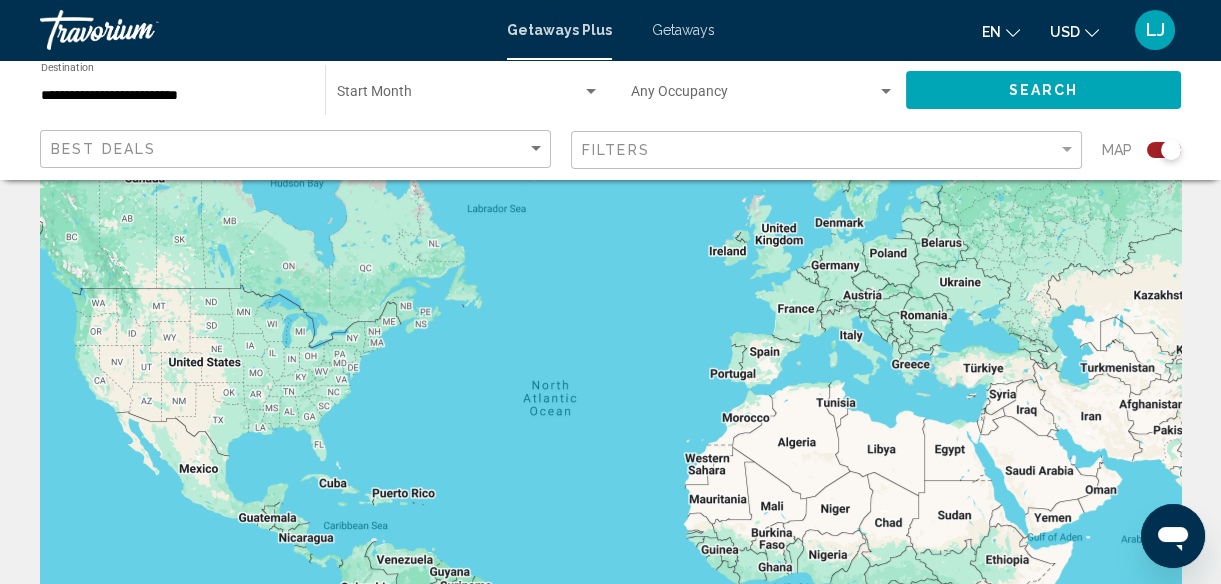 scroll, scrollTop: 144, scrollLeft: 0, axis: vertical 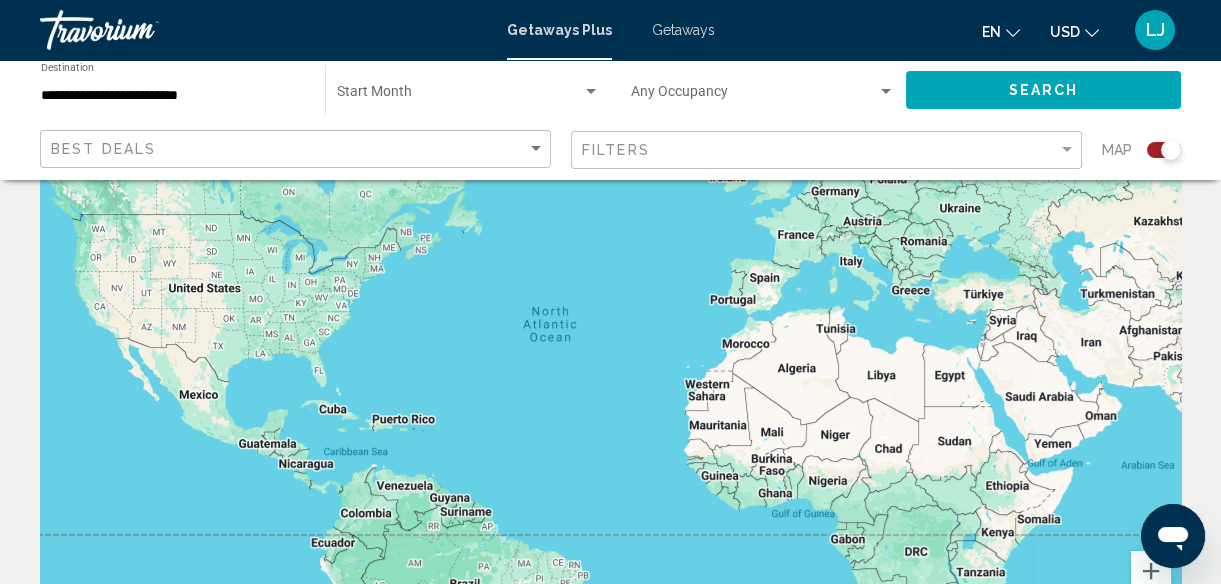 drag, startPoint x: 1199, startPoint y: 322, endPoint x: 1212, endPoint y: 337, distance: 19.849434 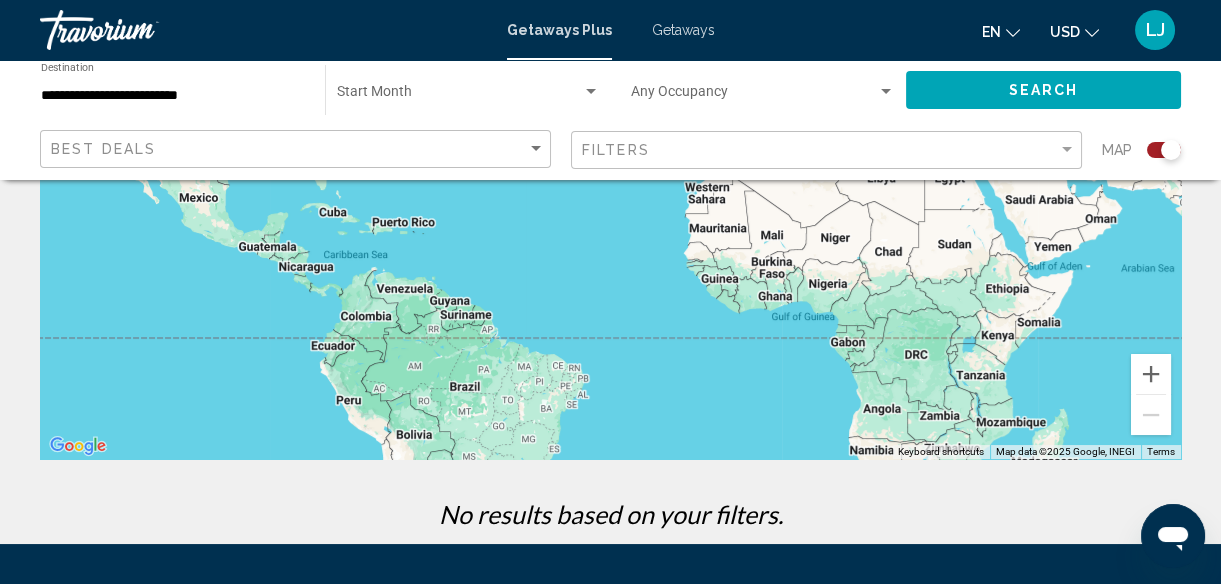 scroll, scrollTop: 0, scrollLeft: 0, axis: both 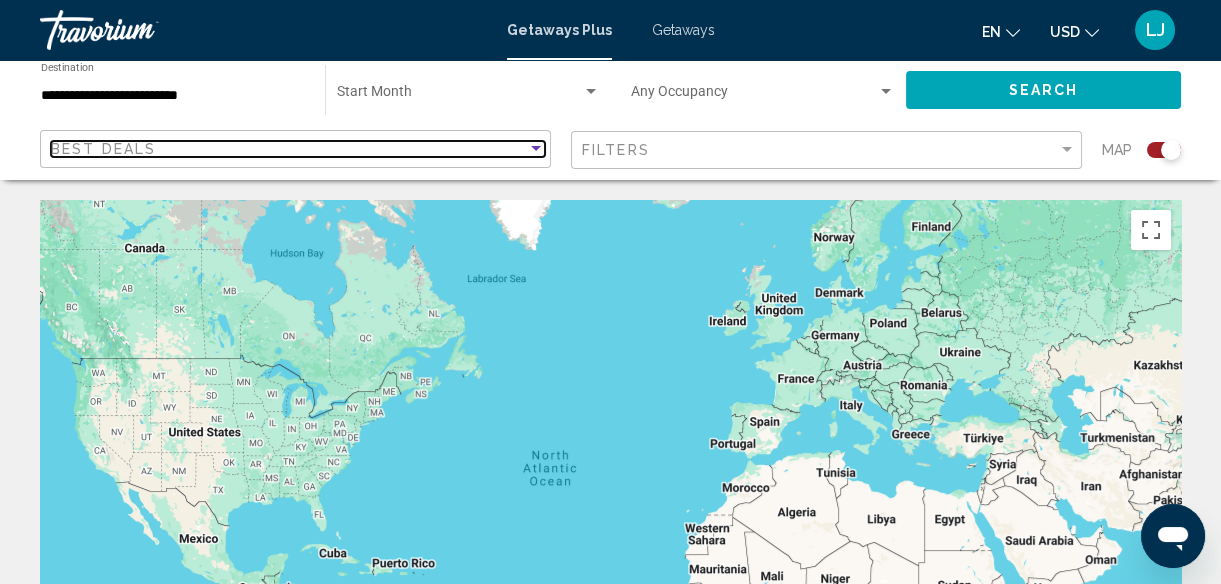 click on "Best Deals" at bounding box center (289, 149) 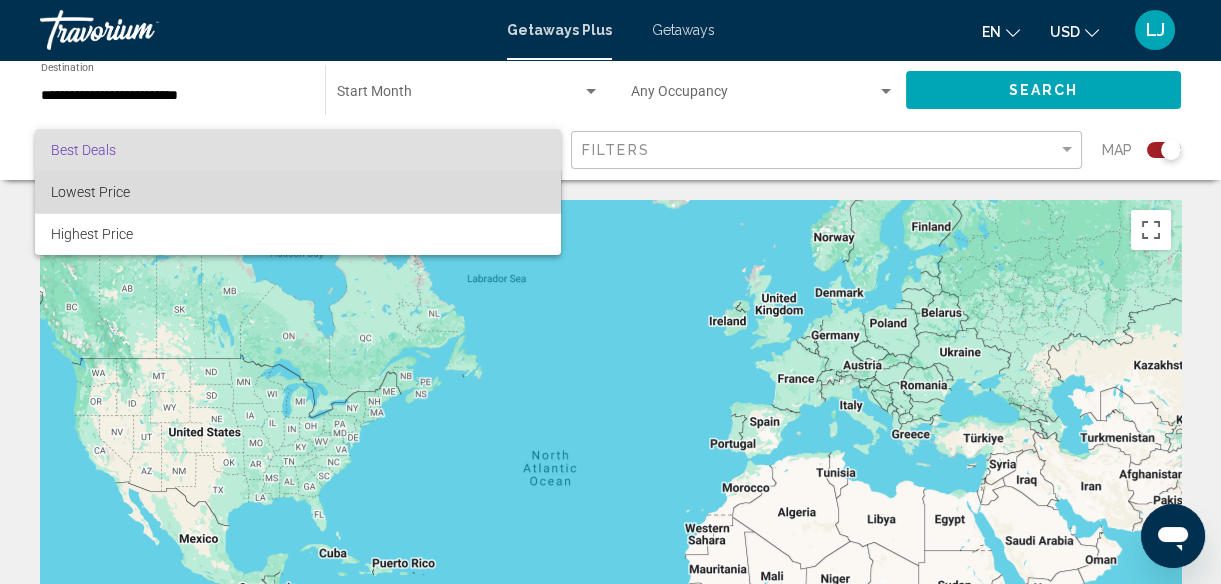 click on "Lowest Price" at bounding box center (298, 192) 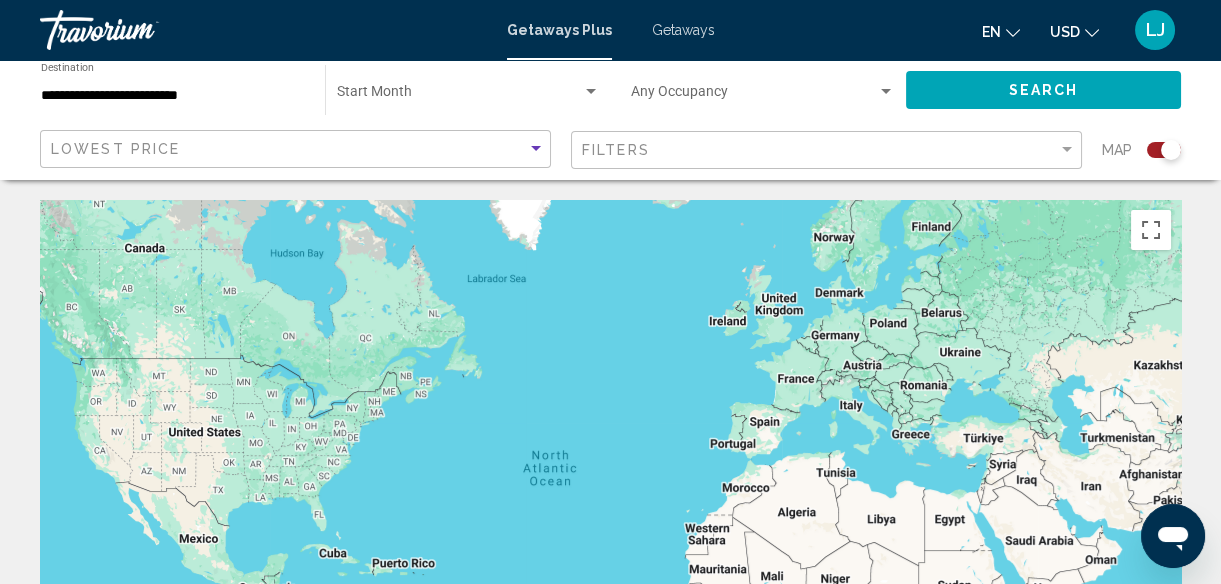 click on "Getaways Plus  Getaways en
English Español Français Italiano Português русский USD
USD ($) MXN (Mex$) CAD (Can$) GBP (£) EUR (€) AUD (A$) NZD (NZ$) CNY (CN¥) LJ Login" at bounding box center [610, 30] 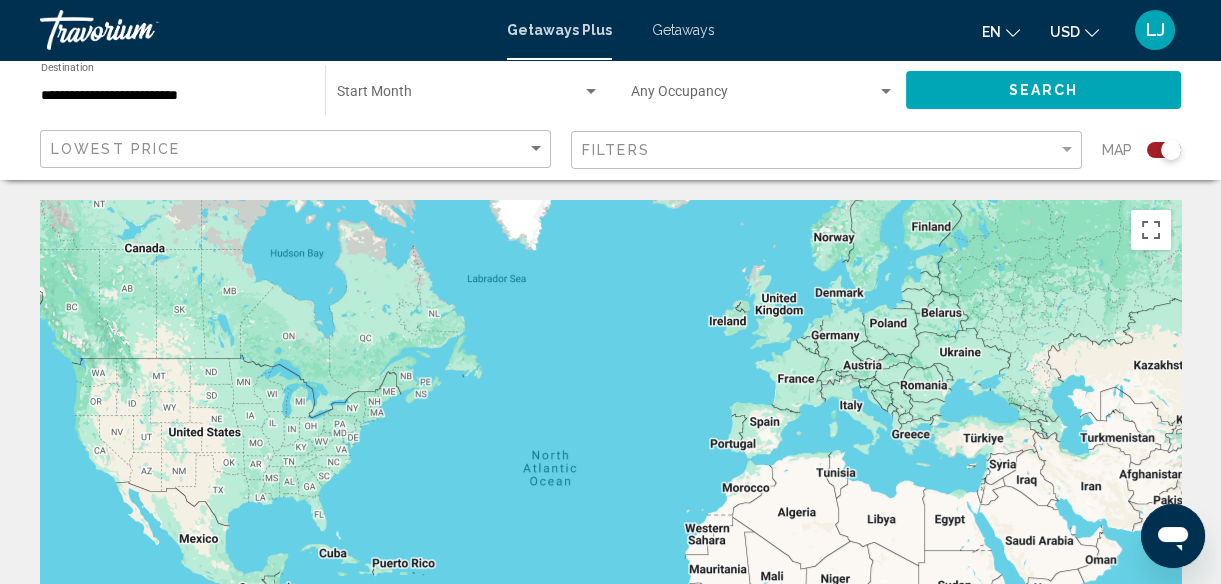 click on "Getaways" at bounding box center [683, 30] 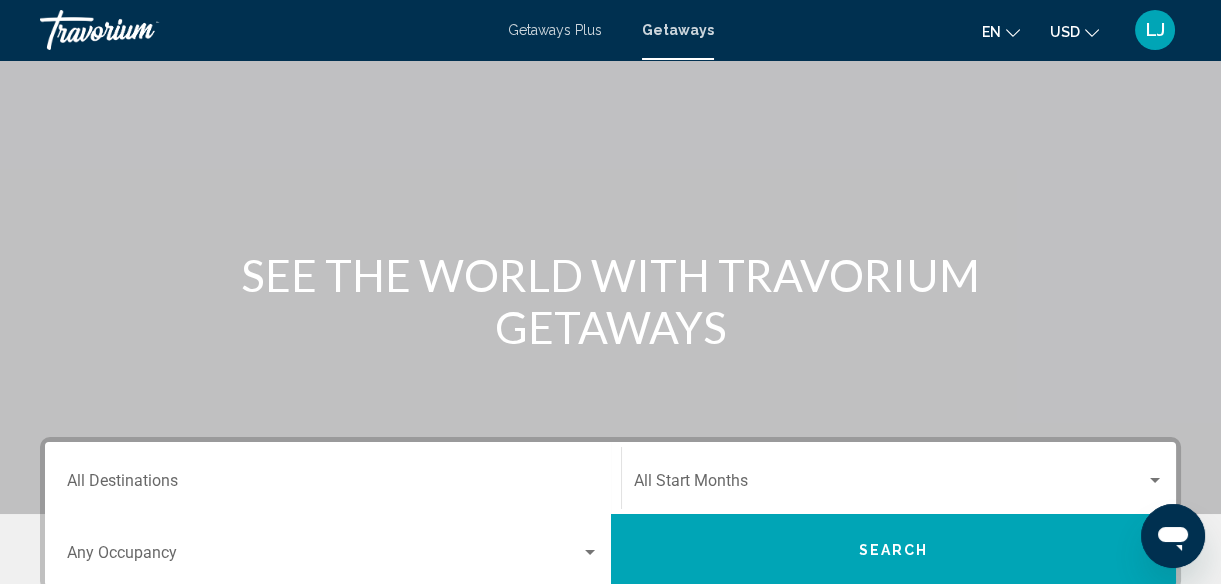 scroll, scrollTop: 182, scrollLeft: 0, axis: vertical 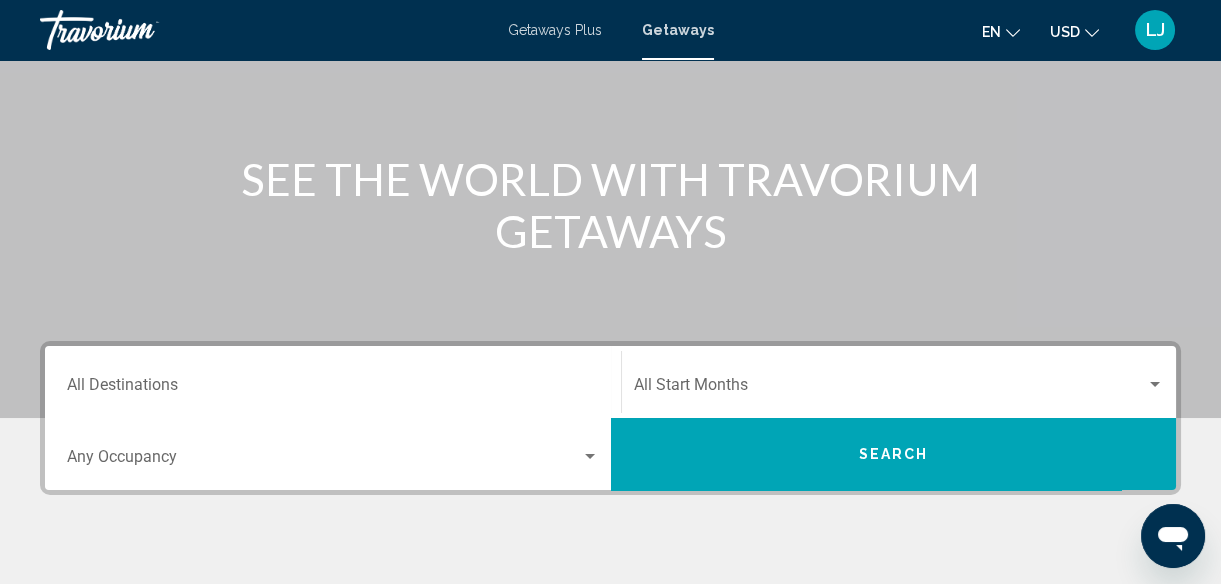 click on "Destination All Destinations" at bounding box center [333, 382] 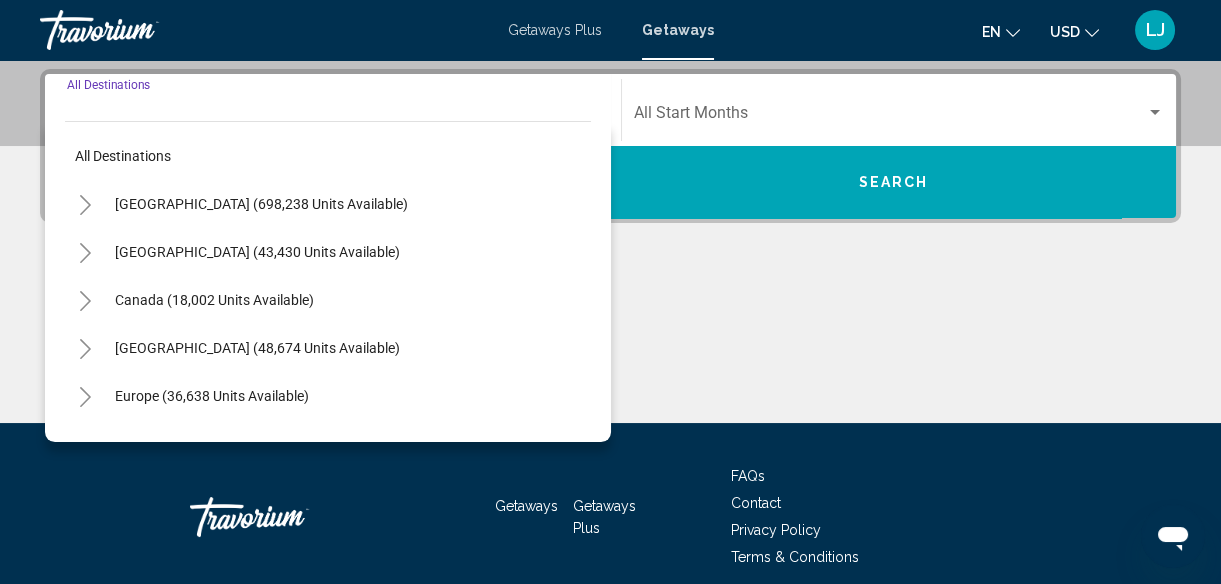 scroll, scrollTop: 457, scrollLeft: 0, axis: vertical 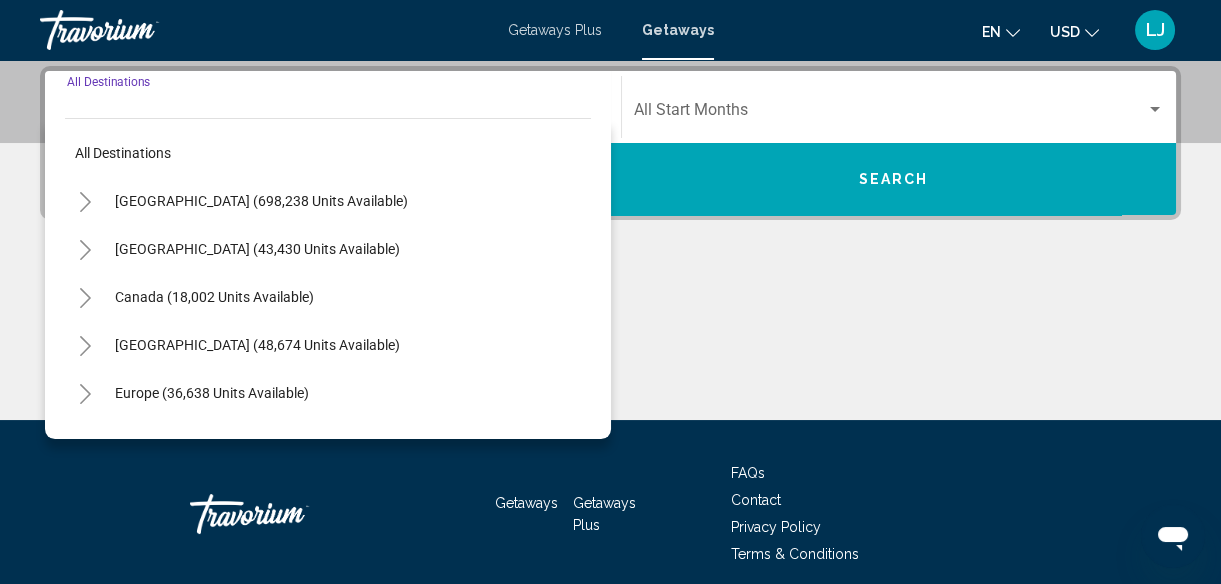 click on "Europe (36,638 units available)" at bounding box center [328, 441] 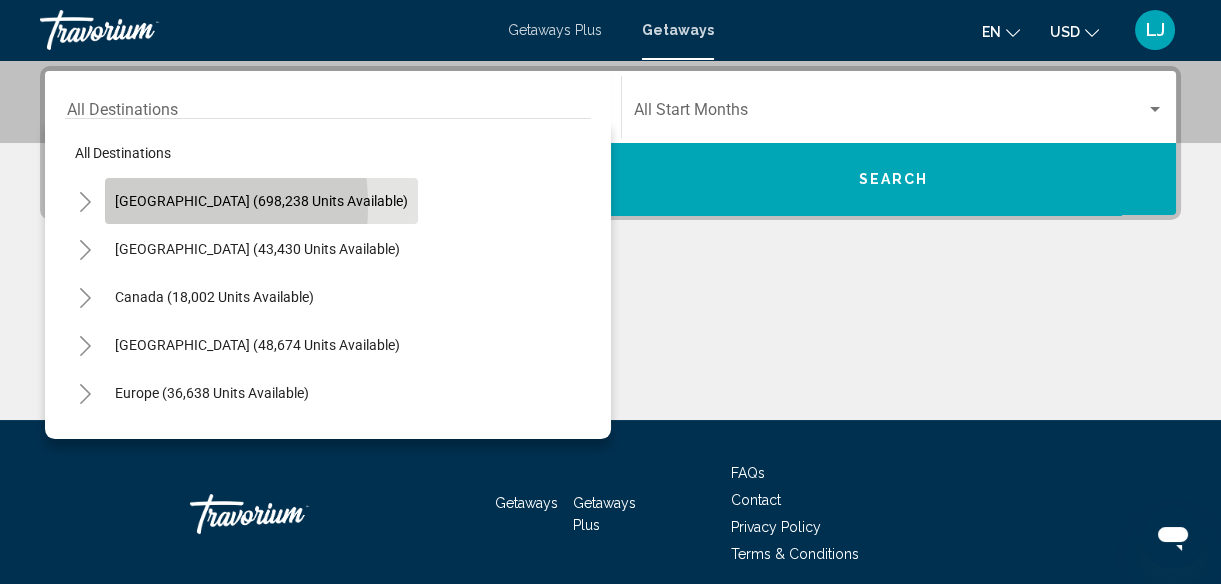 click on "[GEOGRAPHIC_DATA] (698,238 units available)" 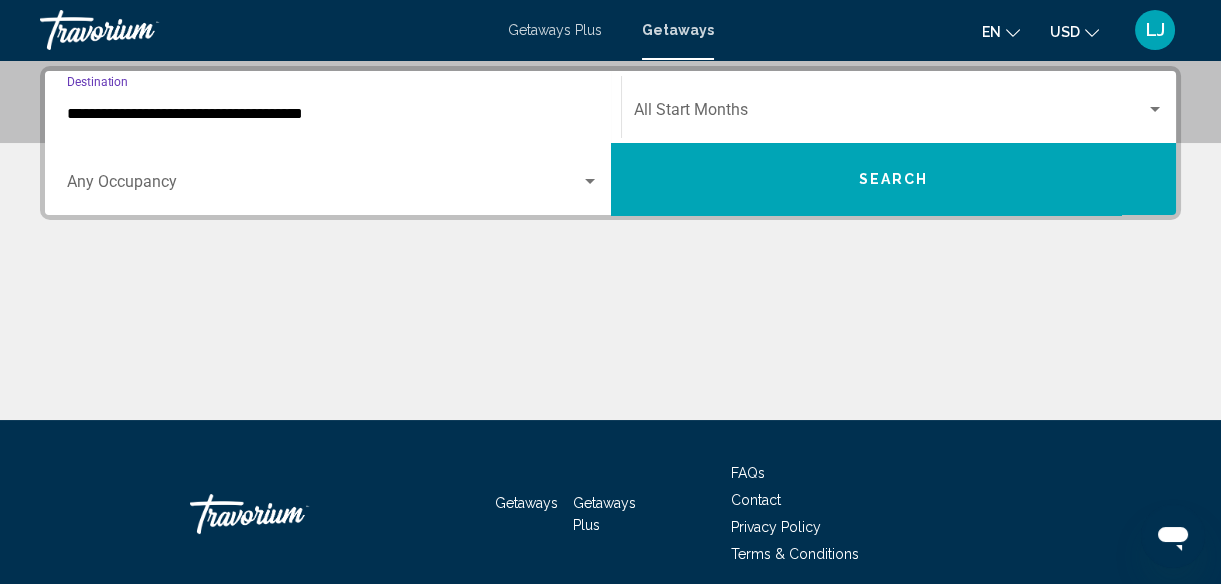 click on "**********" at bounding box center (333, 114) 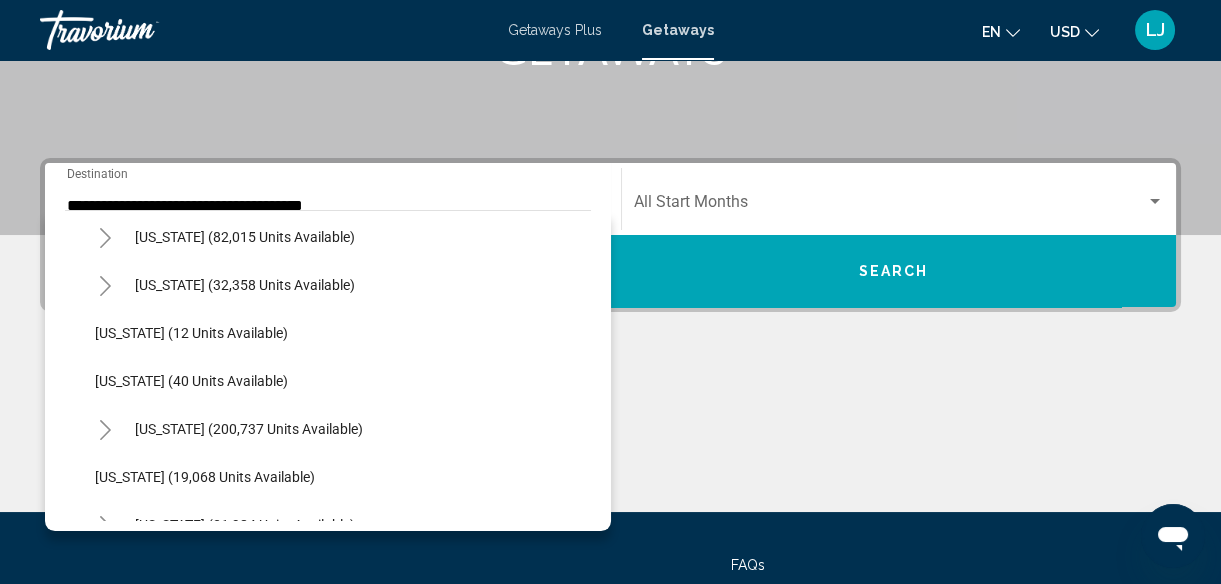 scroll, scrollTop: 218, scrollLeft: 0, axis: vertical 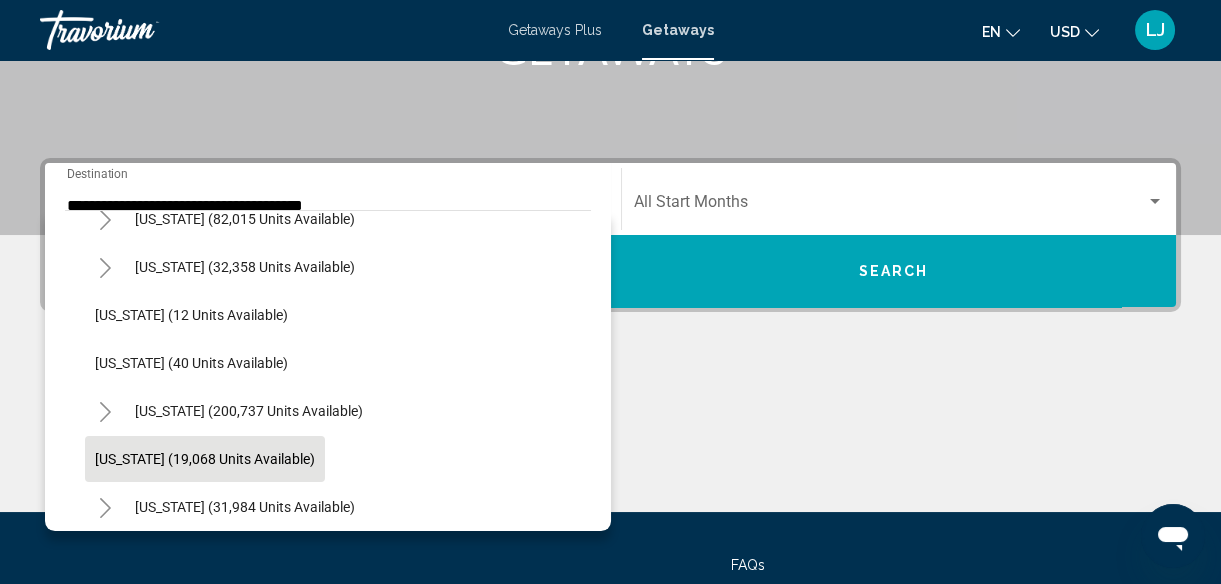 click on "[US_STATE] (19,068 units available)" 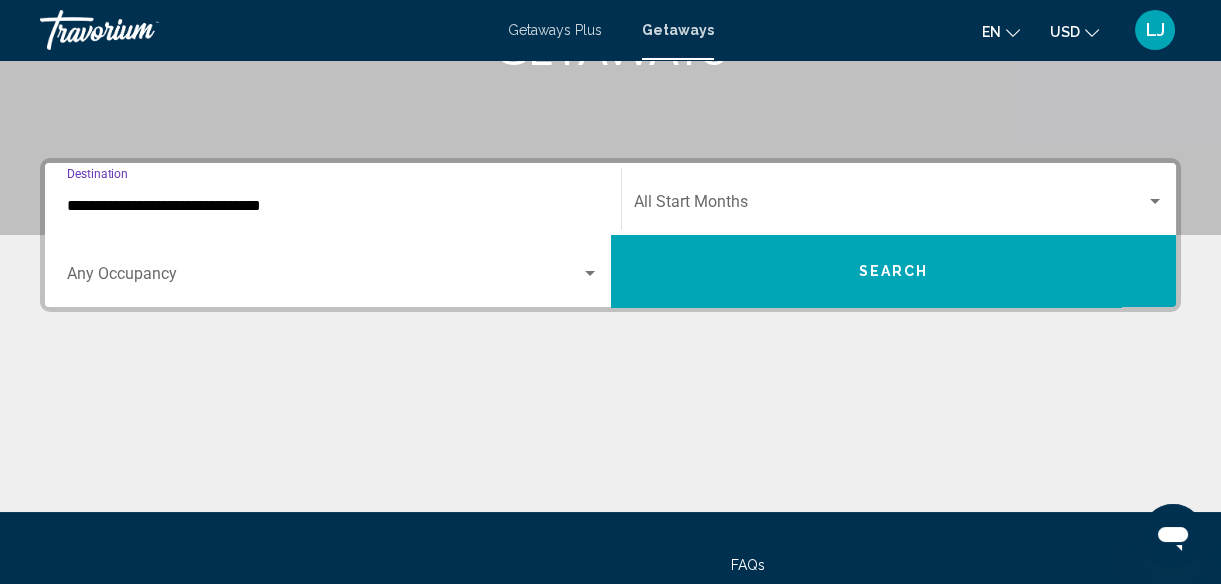 scroll, scrollTop: 457, scrollLeft: 0, axis: vertical 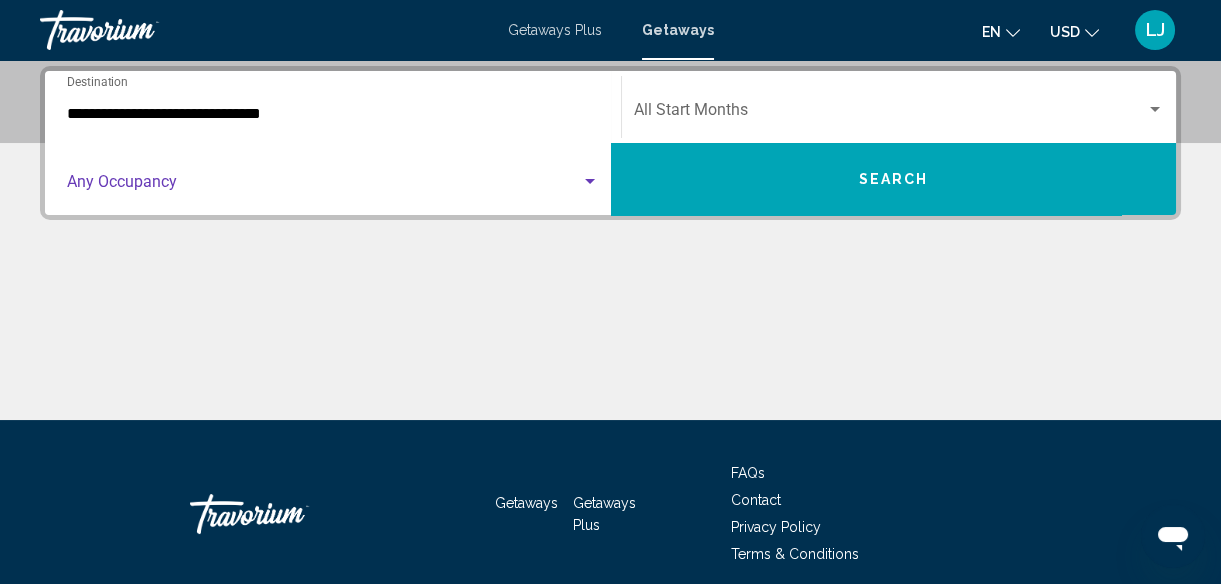 click at bounding box center (324, 186) 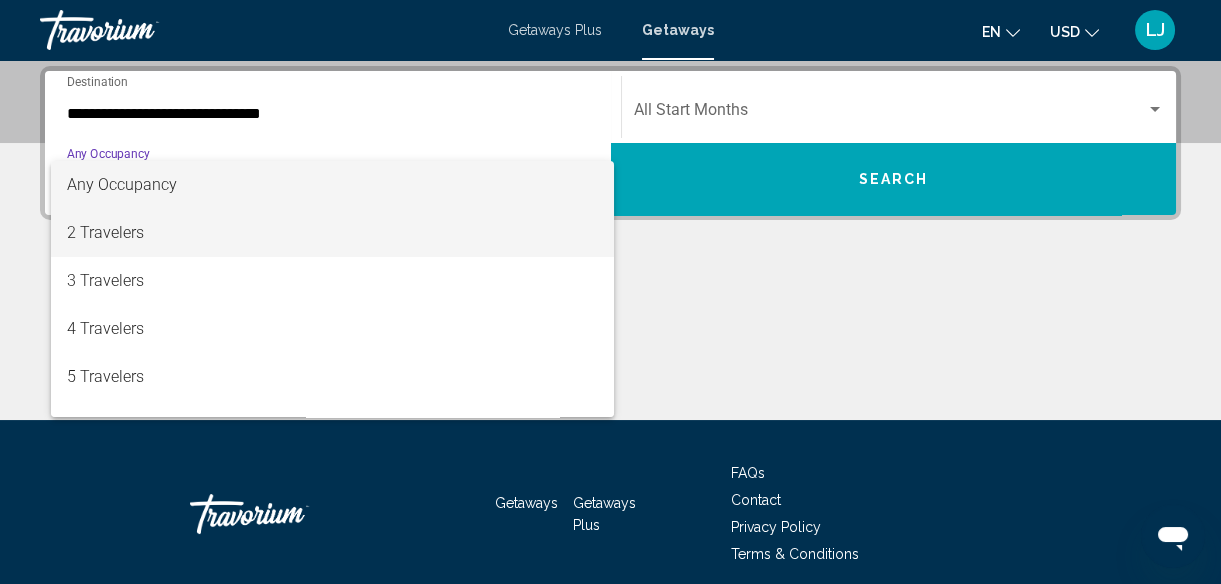 click on "2 Travelers" at bounding box center [333, 233] 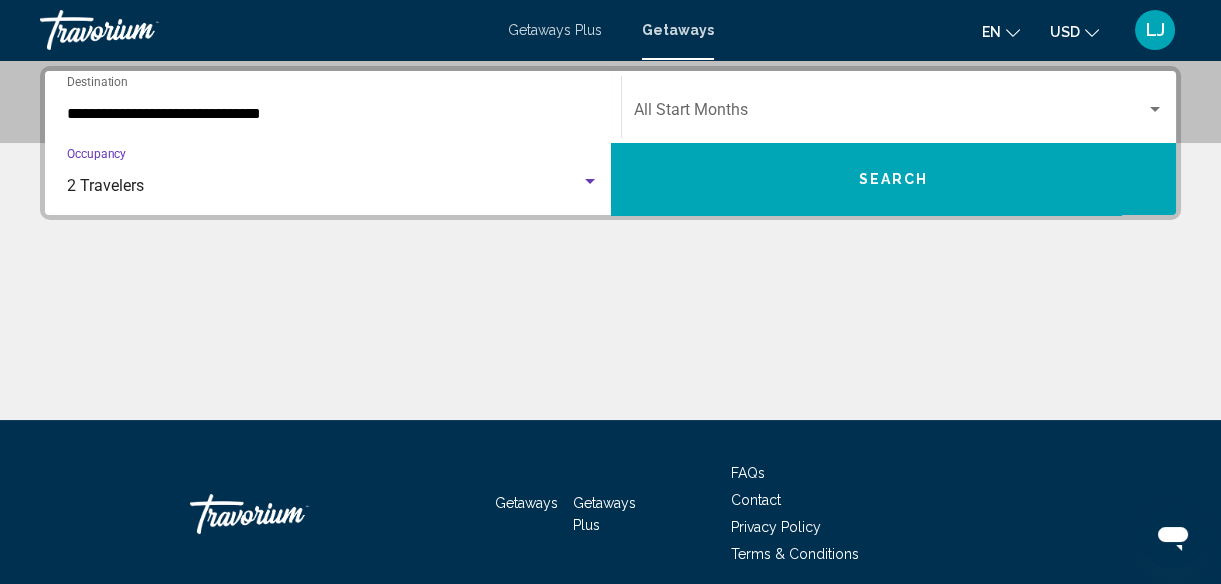click on "Start Month All Start Months" 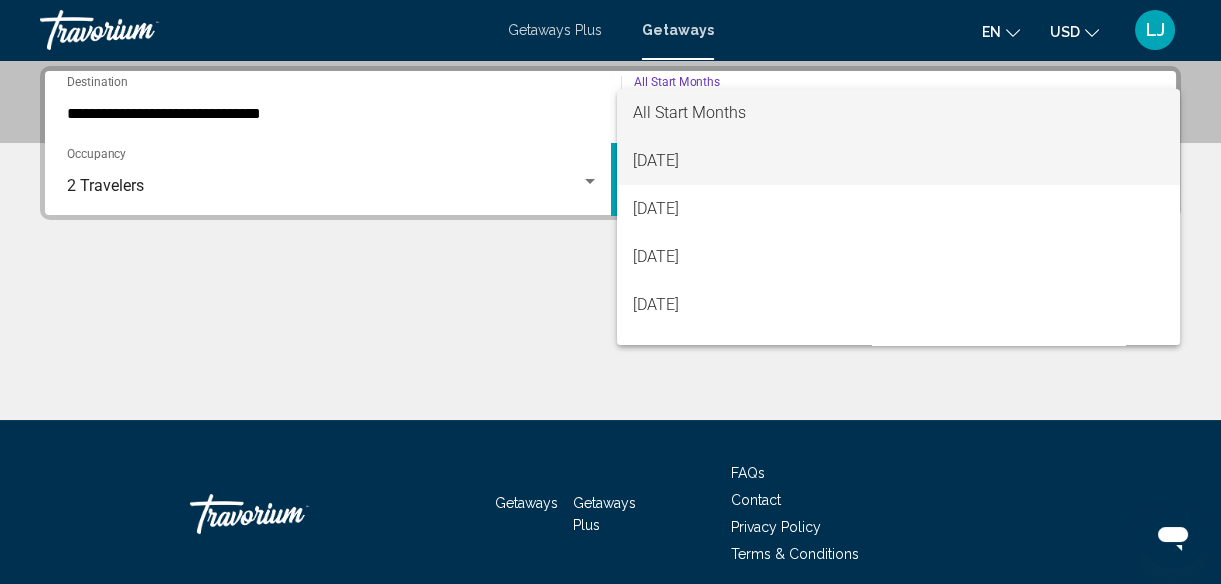 click on "[DATE]" at bounding box center [898, 161] 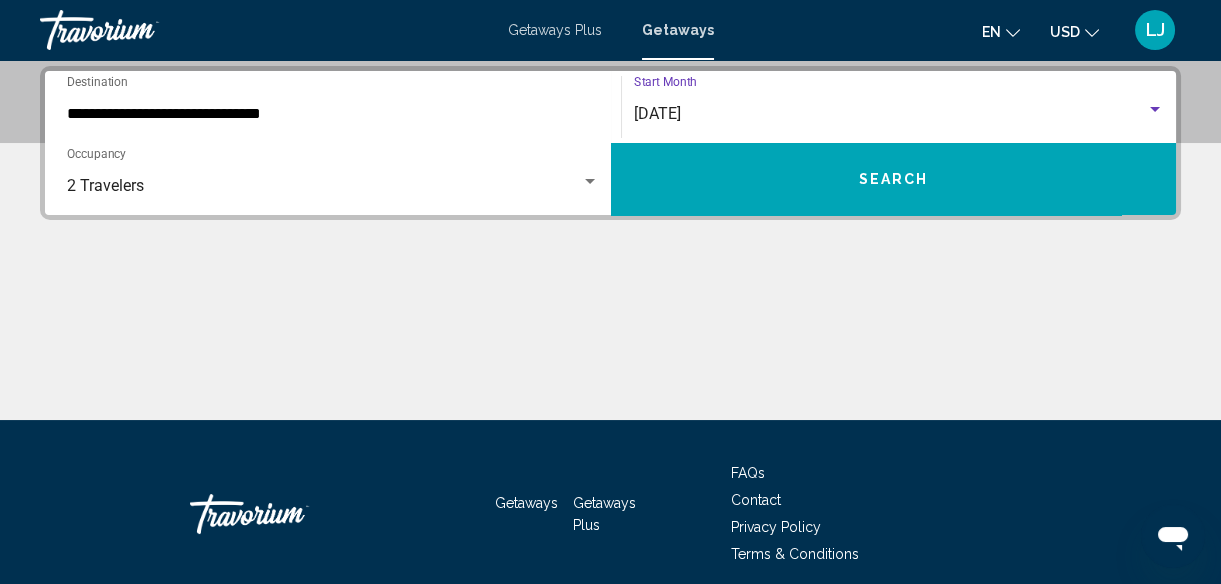 click on "Search" at bounding box center (894, 179) 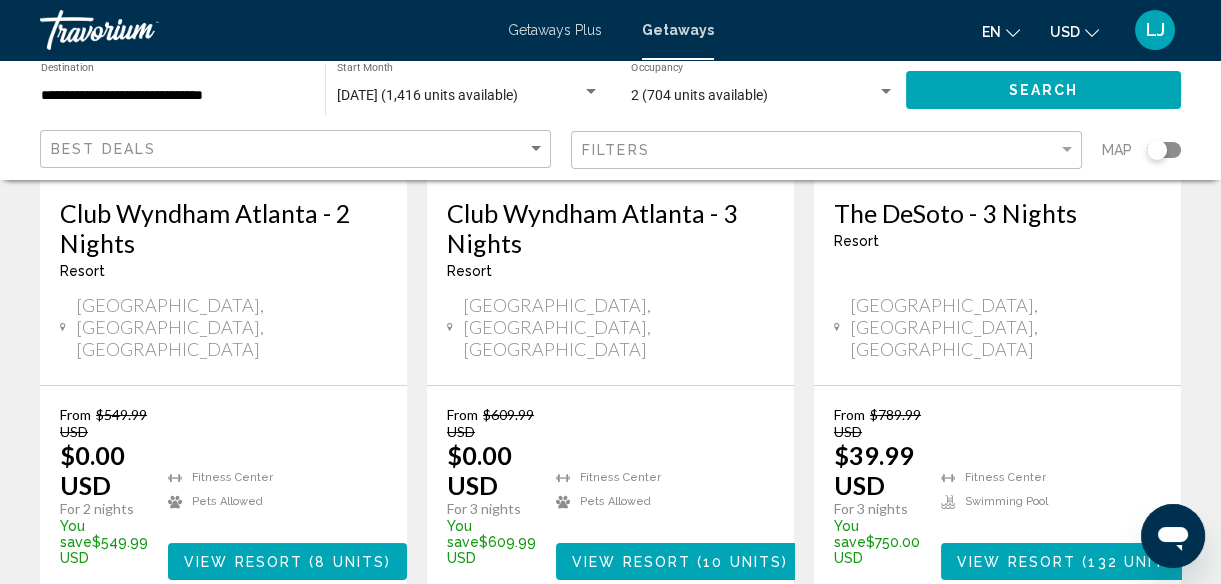 scroll, scrollTop: 436, scrollLeft: 0, axis: vertical 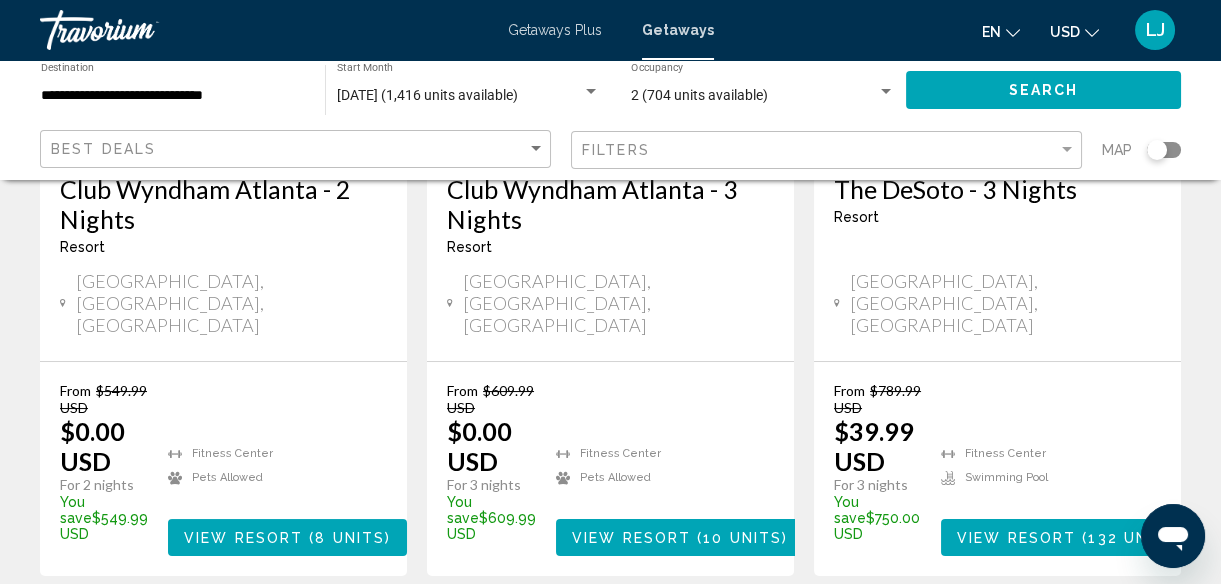 click on "8 units" at bounding box center [350, 538] 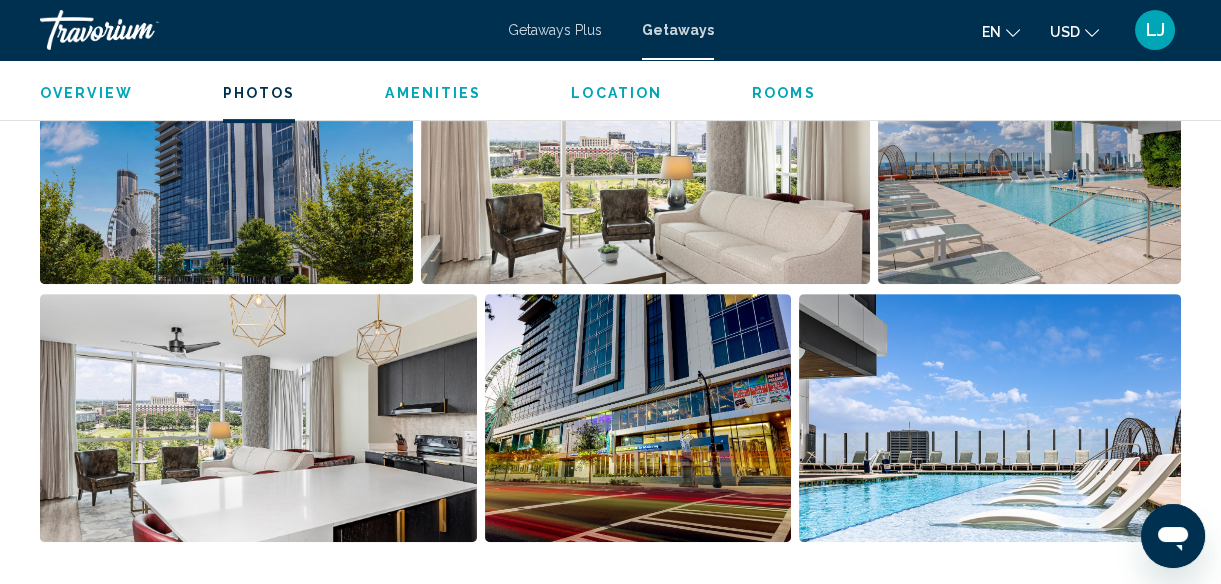 scroll, scrollTop: 1403, scrollLeft: 0, axis: vertical 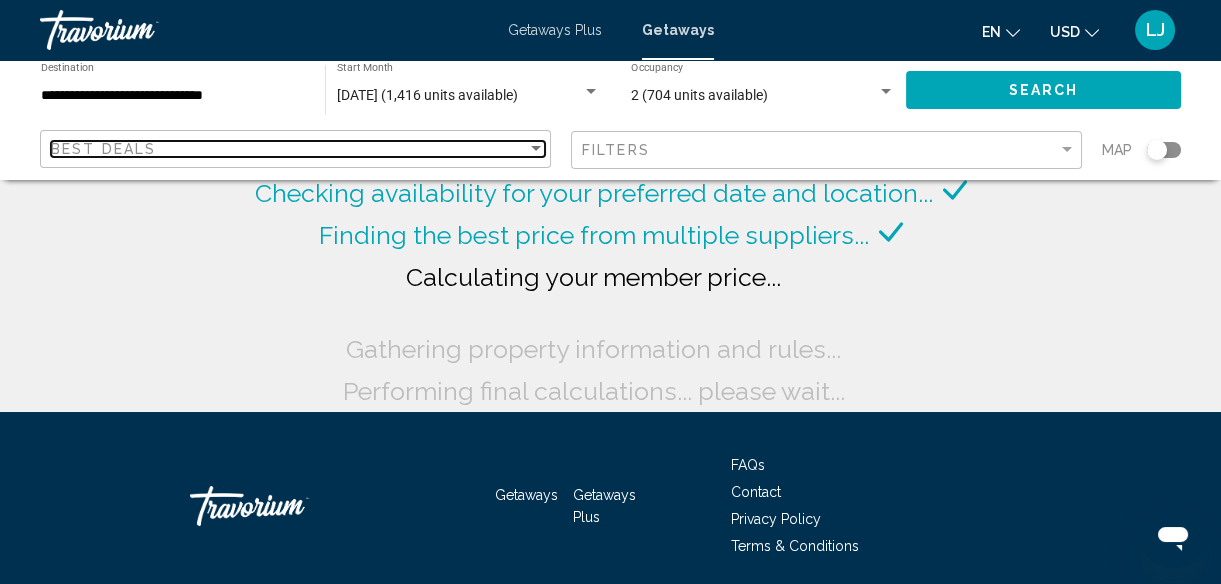click on "Best Deals" at bounding box center (289, 149) 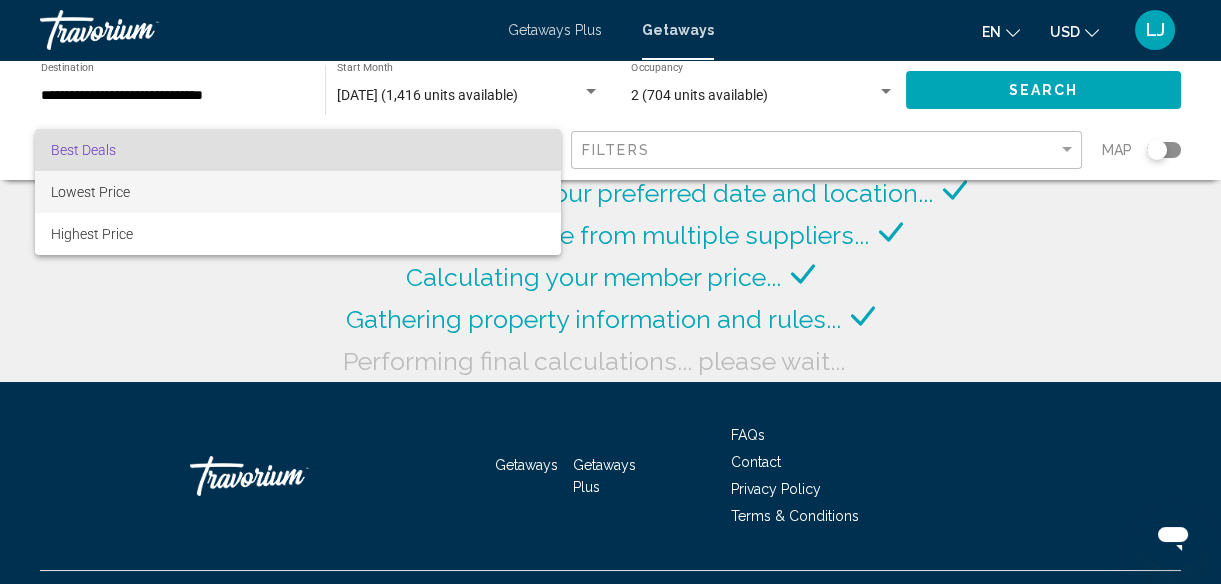 click on "Lowest Price" at bounding box center (298, 192) 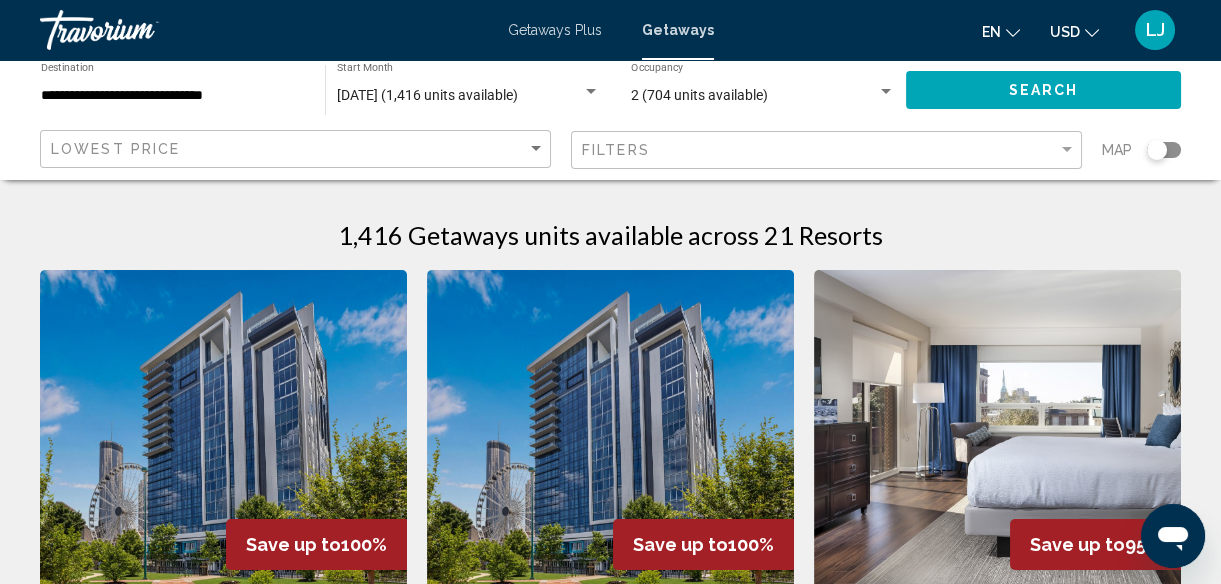 drag, startPoint x: 979, startPoint y: 84, endPoint x: 963, endPoint y: 75, distance: 18.35756 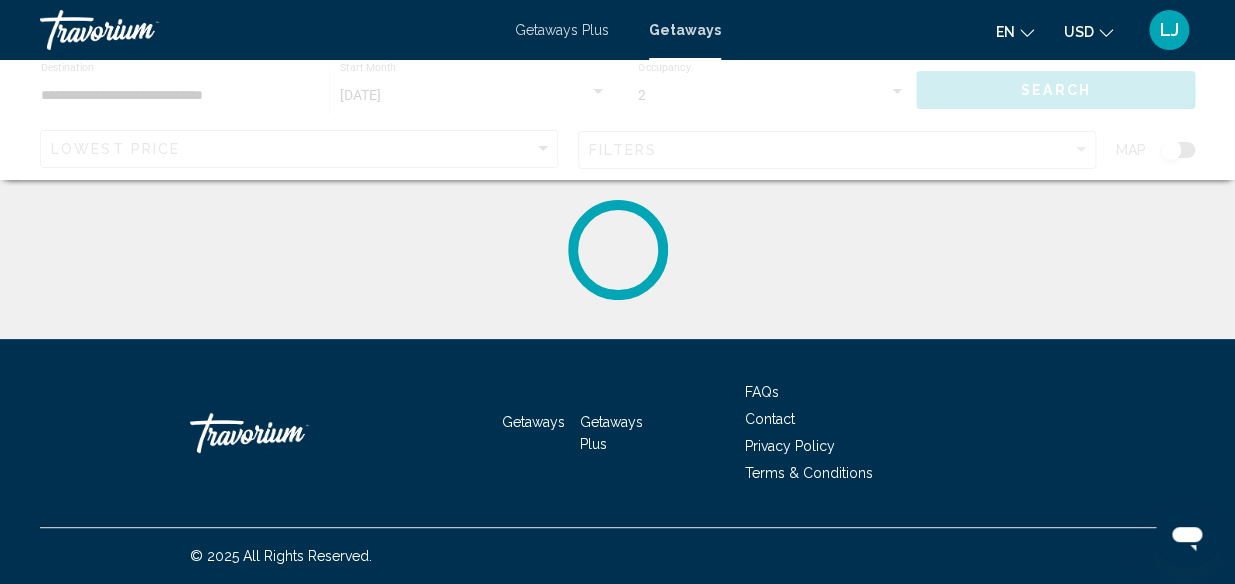 click 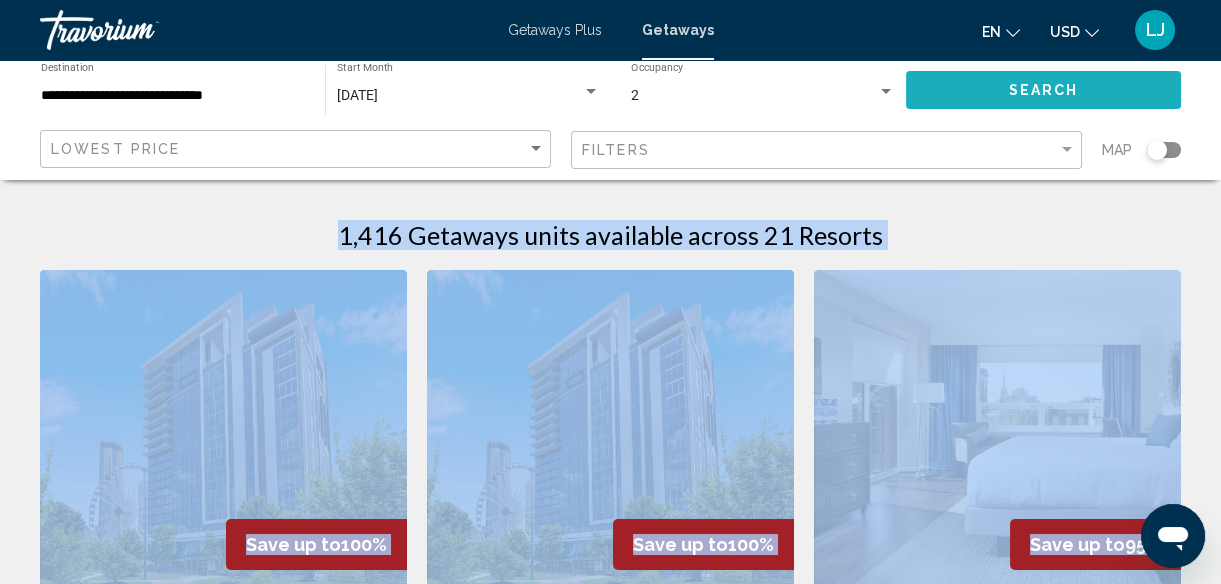 drag, startPoint x: 963, startPoint y: 75, endPoint x: 1070, endPoint y: 129, distance: 119.85408 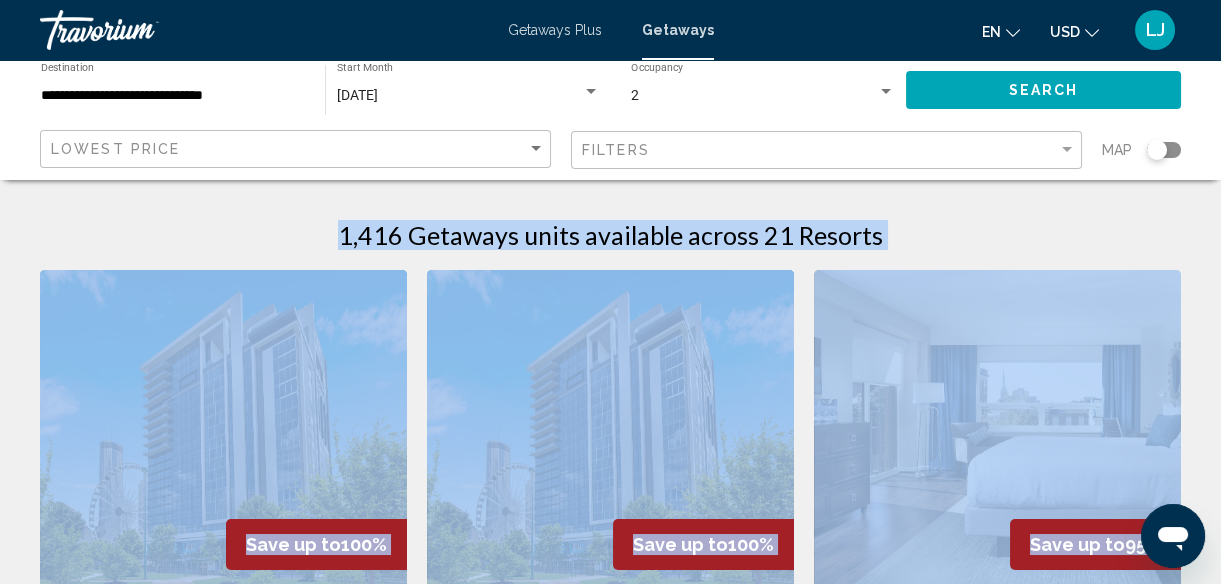 click on "1,416 Getaways units available across 21 Resorts Save up to  100%   Club [GEOGRAPHIC_DATA] - 3 Nights  Resort  -  This is an adults only resort
[GEOGRAPHIC_DATA], [GEOGRAPHIC_DATA], [GEOGRAPHIC_DATA] From $609.99 USD $0.00 USD For 3 nights You save  $609.99 USD   temp
[GEOGRAPHIC_DATA]
Pets [GEOGRAPHIC_DATA]    ( 10 units )  Save up to  100%   Club [GEOGRAPHIC_DATA] - 2 Nights  Resort  -  This is an adults only resort
[GEOGRAPHIC_DATA], [GEOGRAPHIC_DATA], [GEOGRAPHIC_DATA] From $549.99 USD $0.00 USD For 2 nights You save  $549.99 USD   temp
[GEOGRAPHIC_DATA]
Pets [GEOGRAPHIC_DATA]    ( 8 units )  Save up to  95%   The DeSoto - 3 Nights  Resort  -  This is an adults only resort
[GEOGRAPHIC_DATA], [GEOGRAPHIC_DATA], [GEOGRAPHIC_DATA] From $789.99 USD $39.99 USD For 3 nights You save  $750.00 USD   temp" at bounding box center [610, 1864] 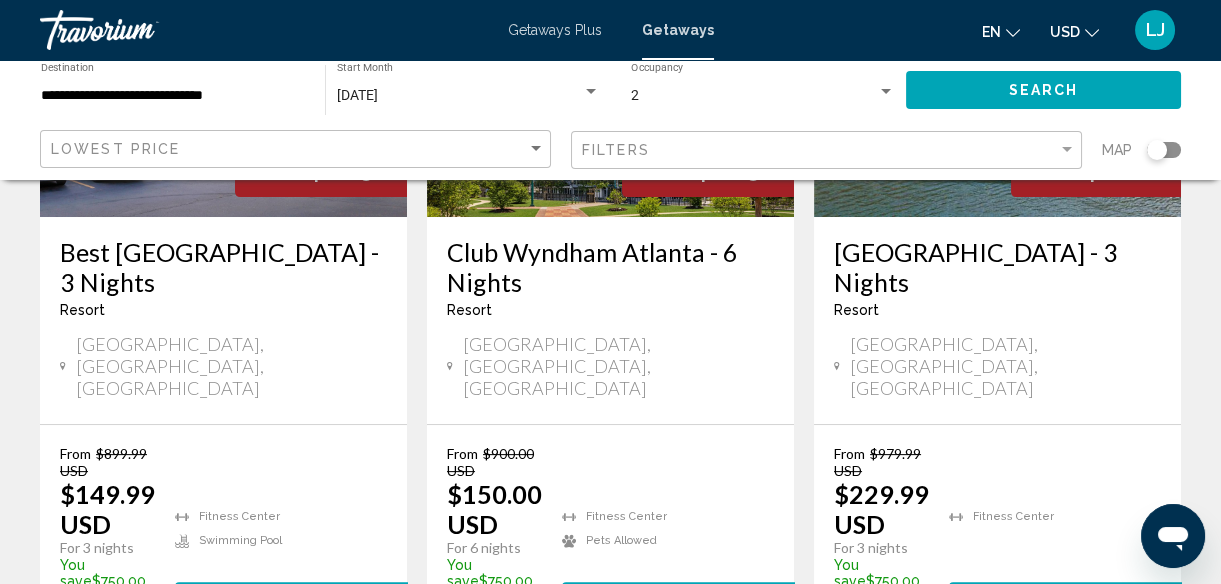 scroll, scrollTop: 1161, scrollLeft: 0, axis: vertical 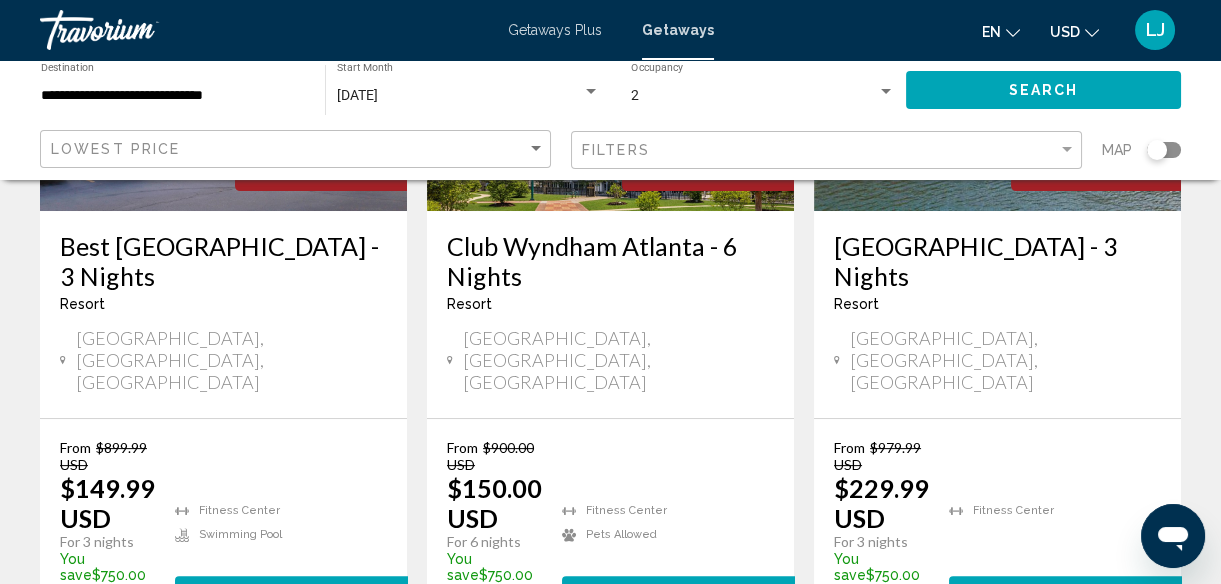 click on "From $899.99 USD $149.99 USD For 3 nights You save  $750.00 USD   temp
[GEOGRAPHIC_DATA]
[GEOGRAPHIC_DATA]    ( 64 units )" at bounding box center (242, 526) 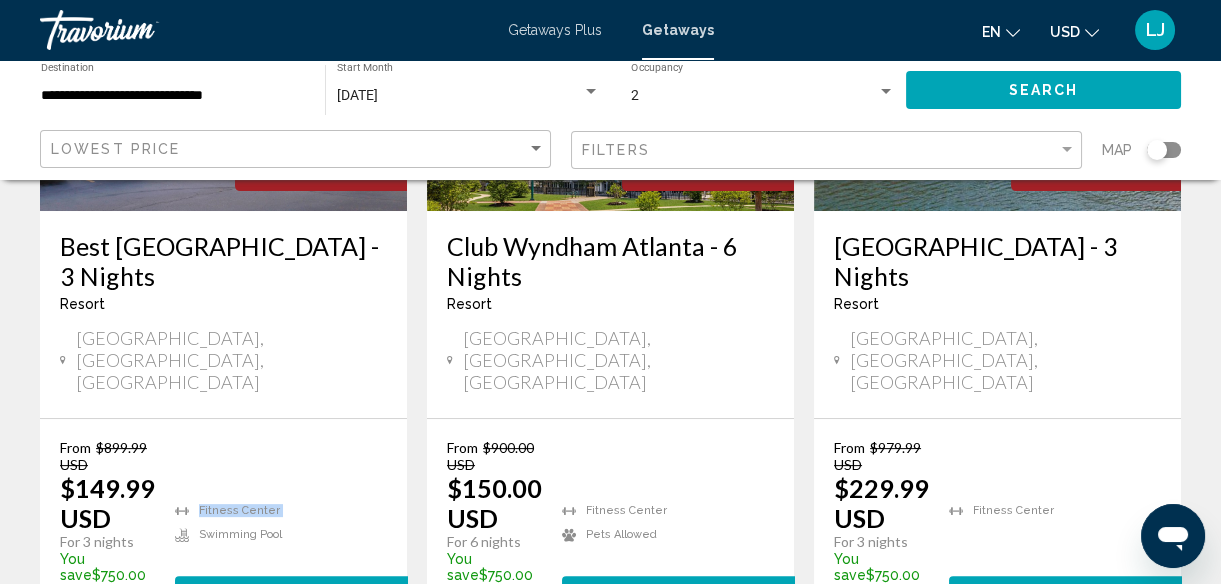 click on "From $899.99 USD $149.99 USD For 3 nights You save  $750.00 USD   temp
[GEOGRAPHIC_DATA]
[GEOGRAPHIC_DATA]    ( 64 units )" at bounding box center (242, 526) 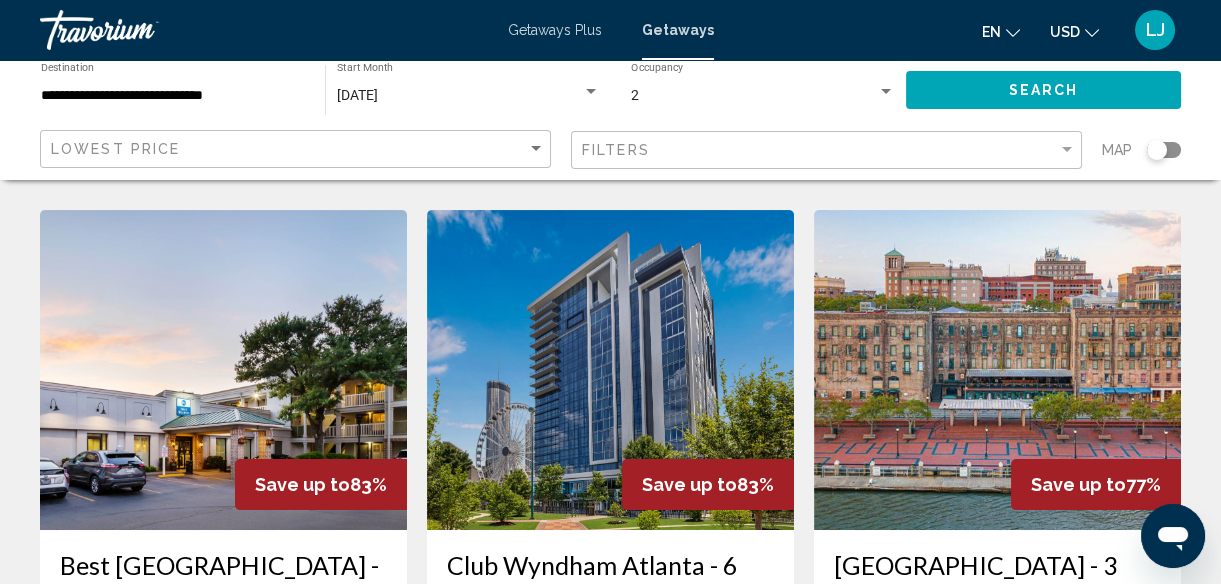 scroll, scrollTop: 830, scrollLeft: 0, axis: vertical 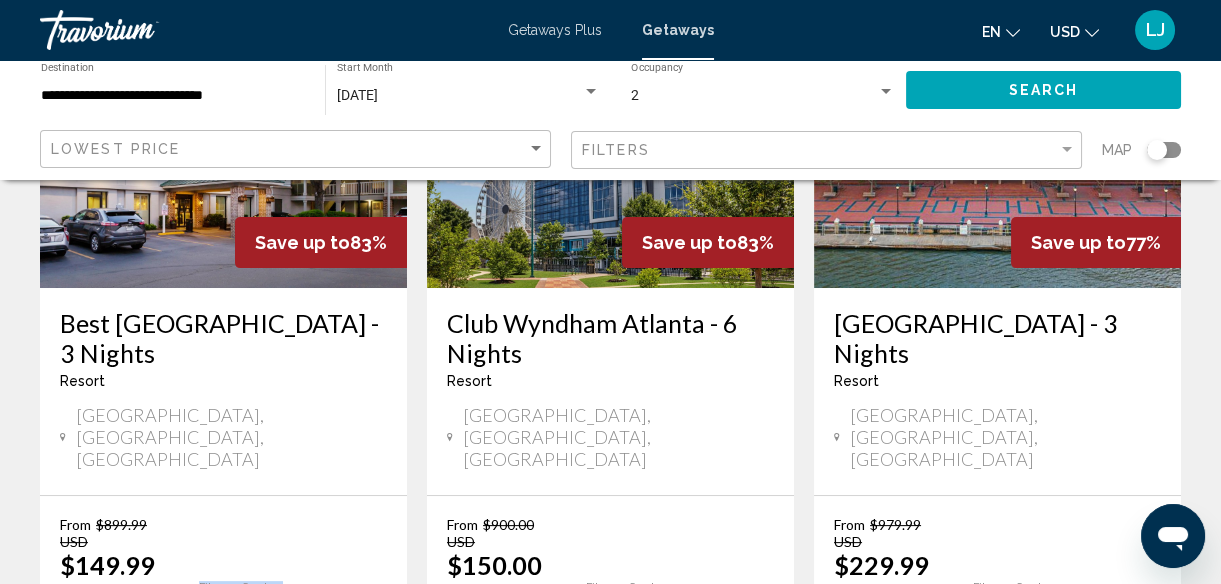 click on "View Resort    ( 4 units )" at bounding box center (681, 671) 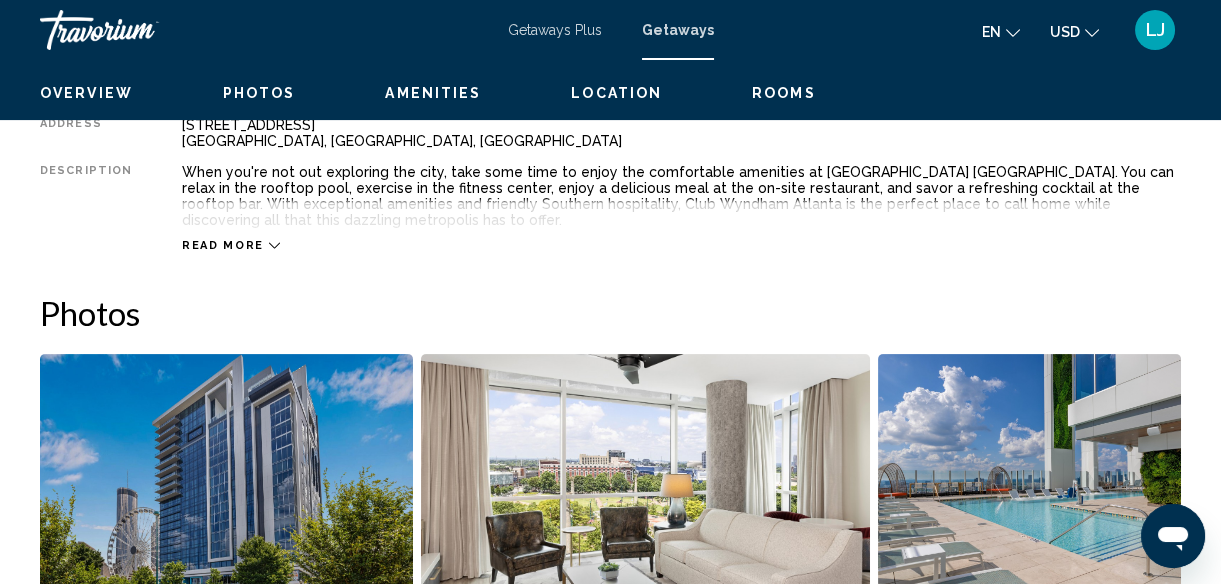 scroll, scrollTop: 243, scrollLeft: 0, axis: vertical 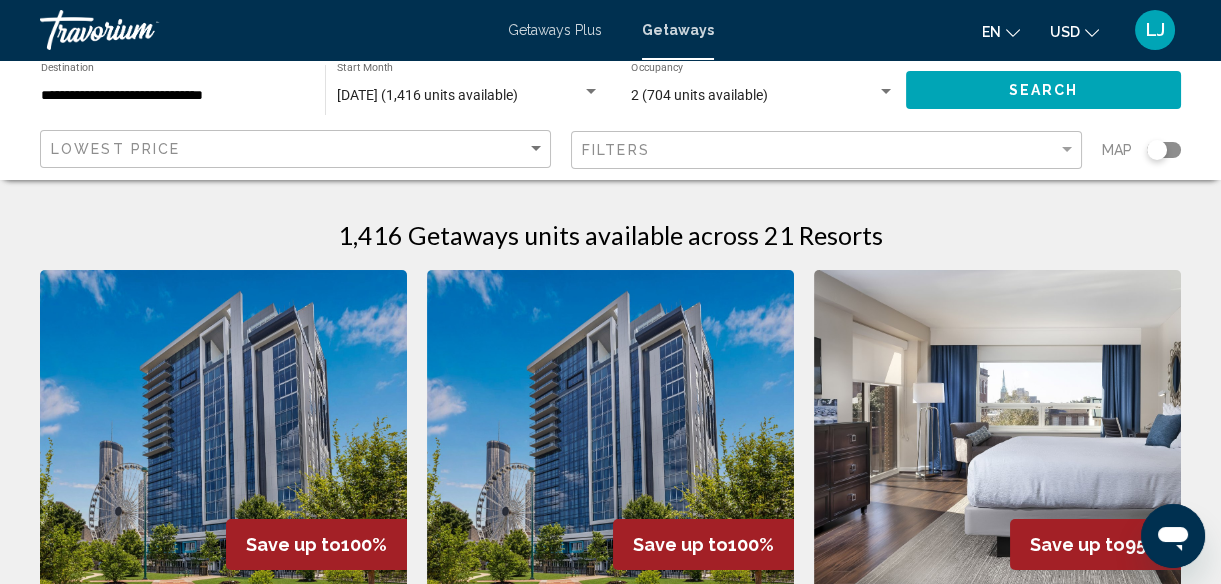 click on "**********" 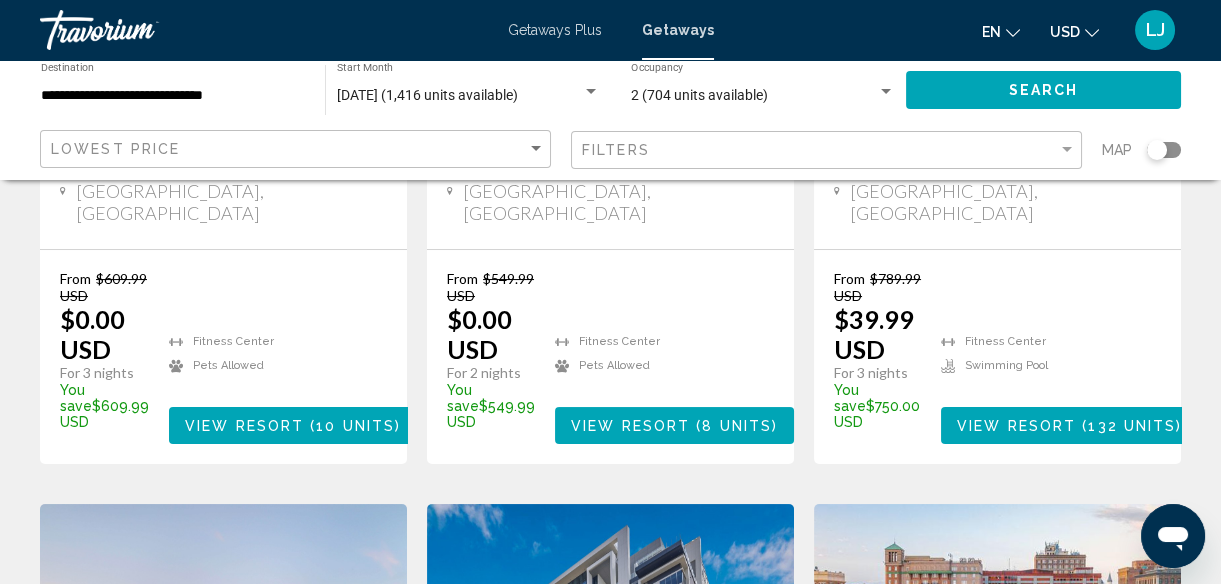 scroll, scrollTop: 0, scrollLeft: 0, axis: both 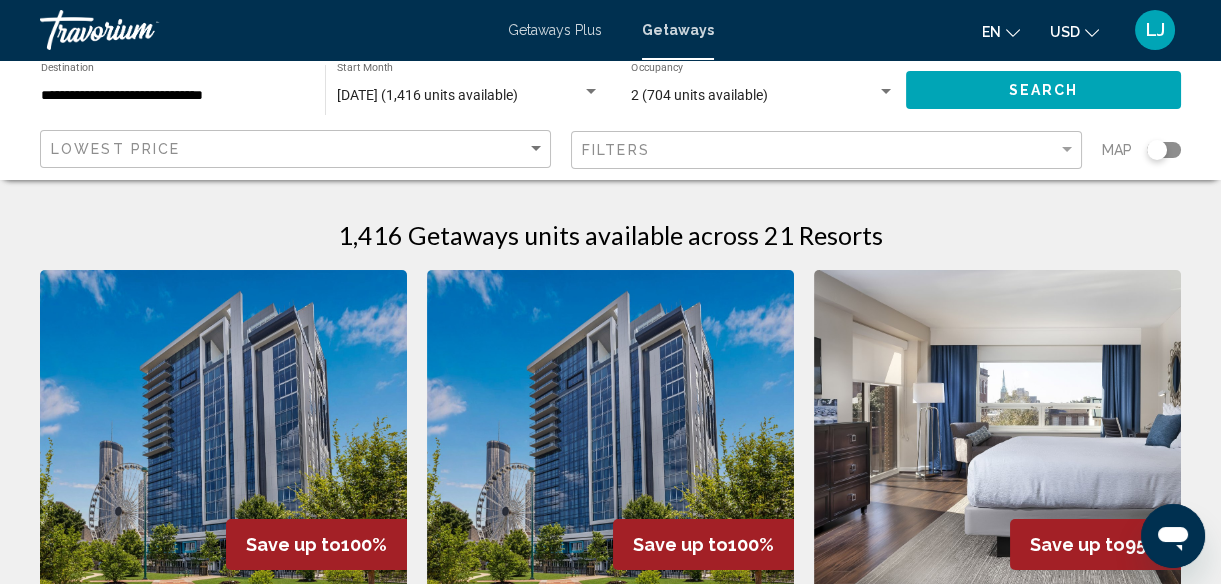 click at bounding box center (140, 30) 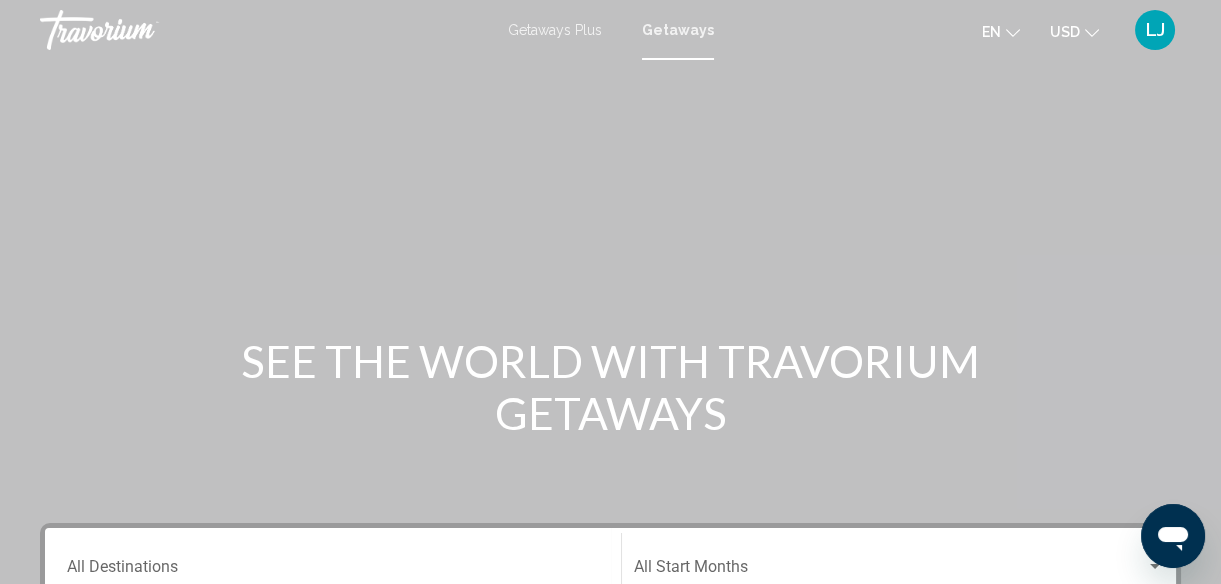 click at bounding box center (140, 30) 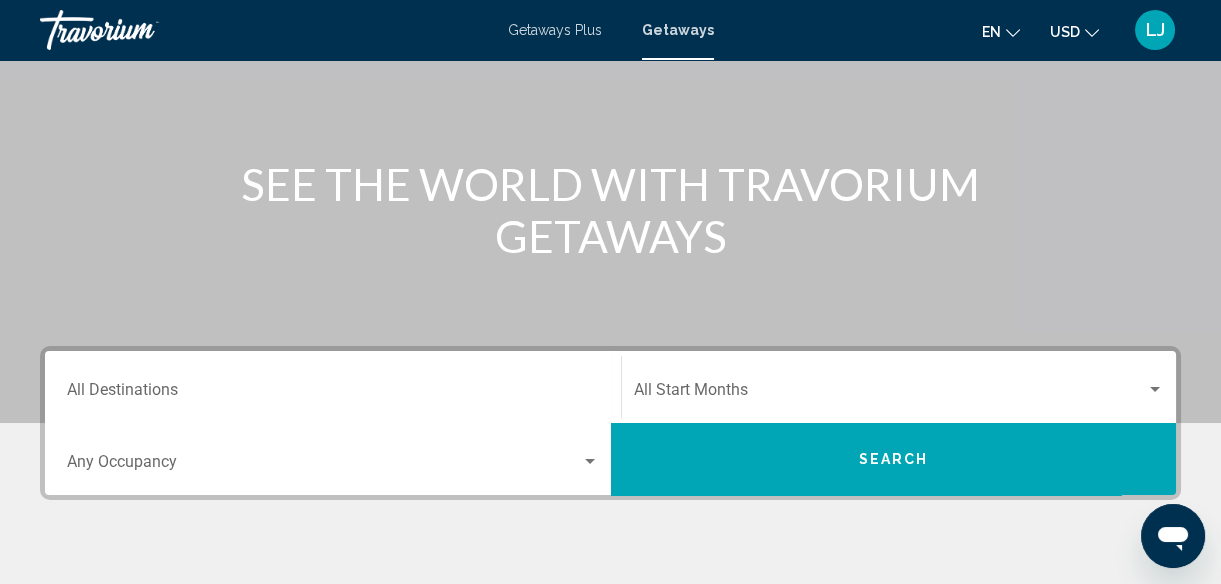 scroll, scrollTop: 397, scrollLeft: 0, axis: vertical 